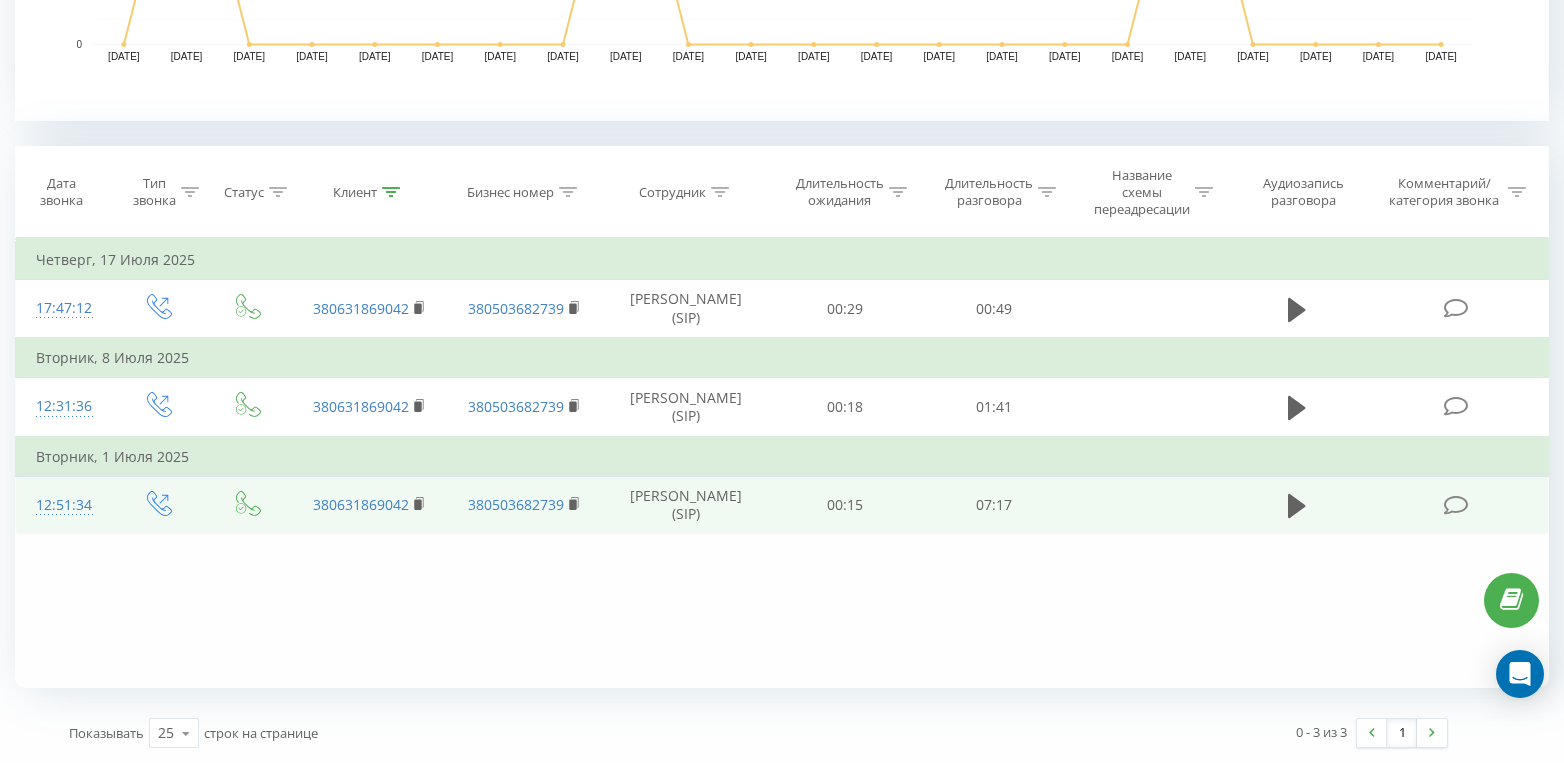 scroll, scrollTop: 0, scrollLeft: 0, axis: both 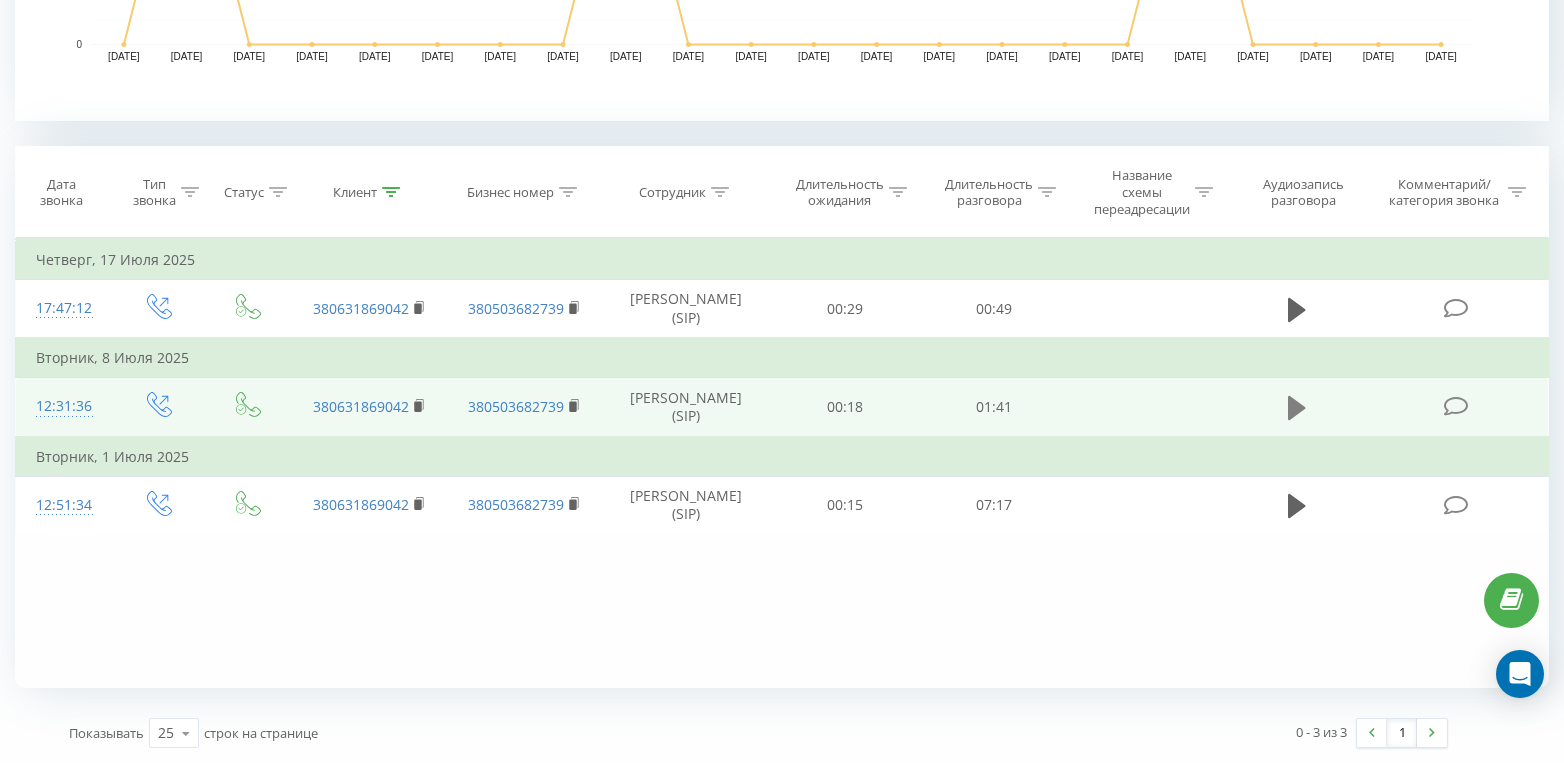 click 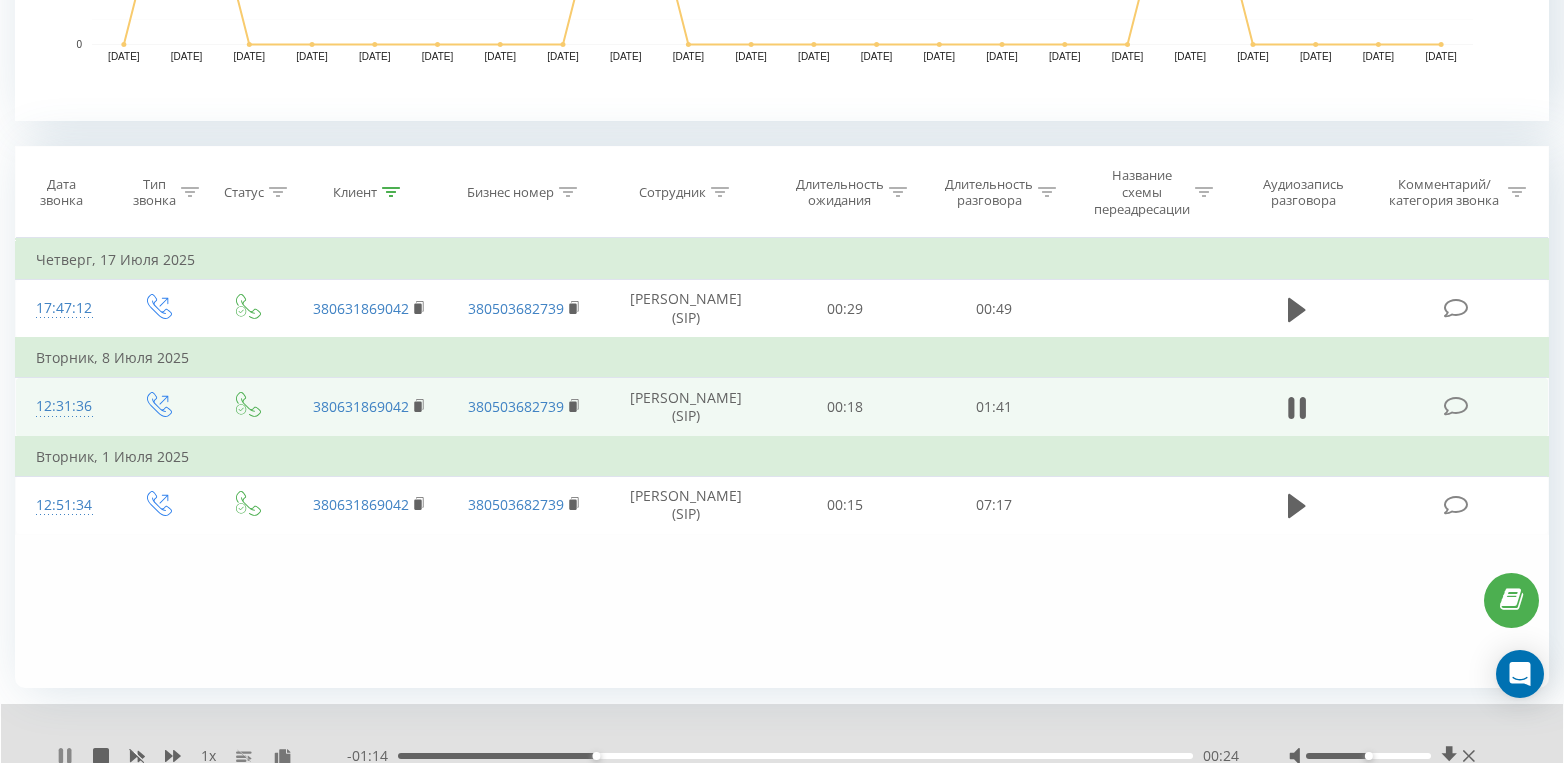 click 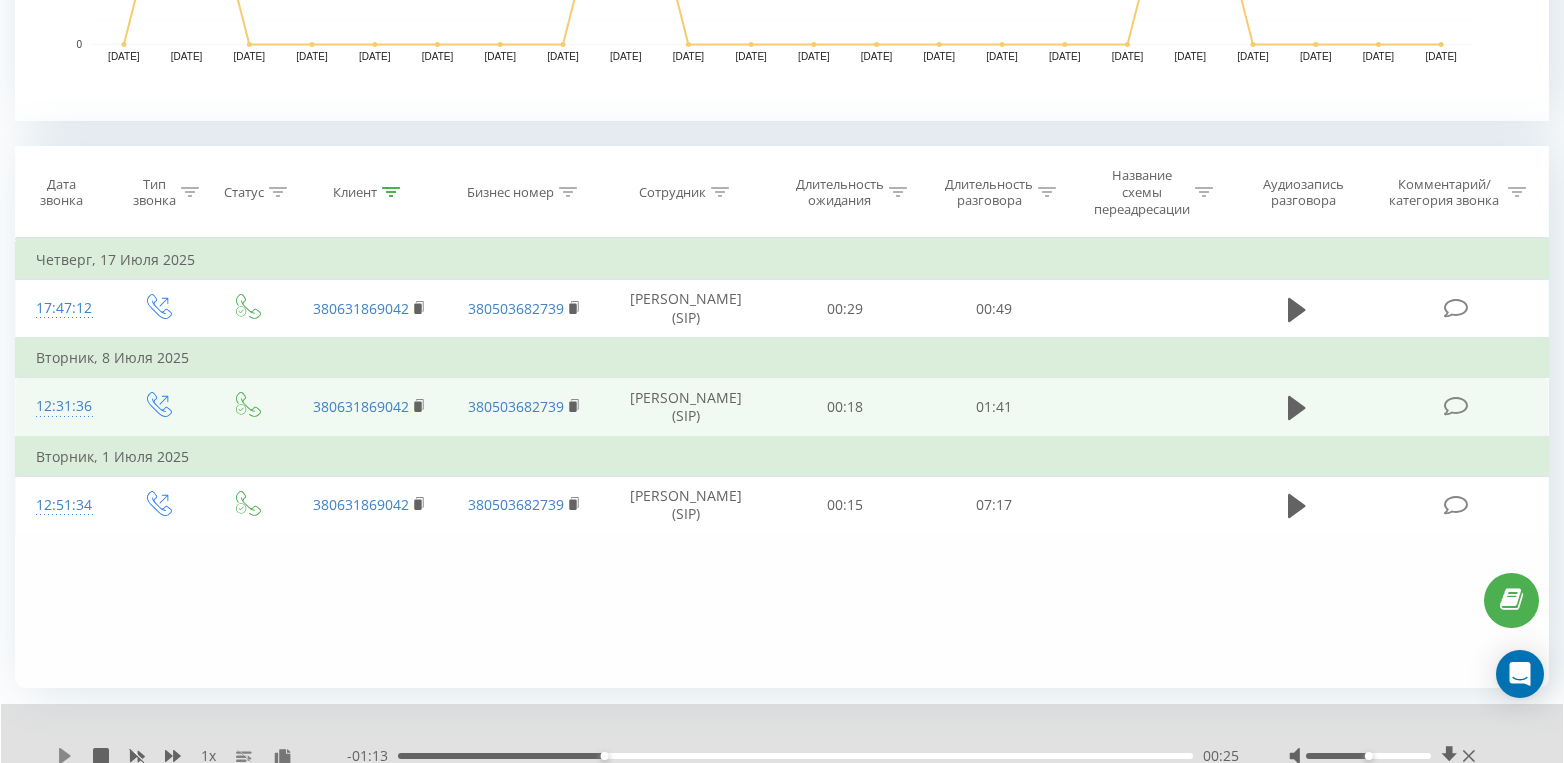 click 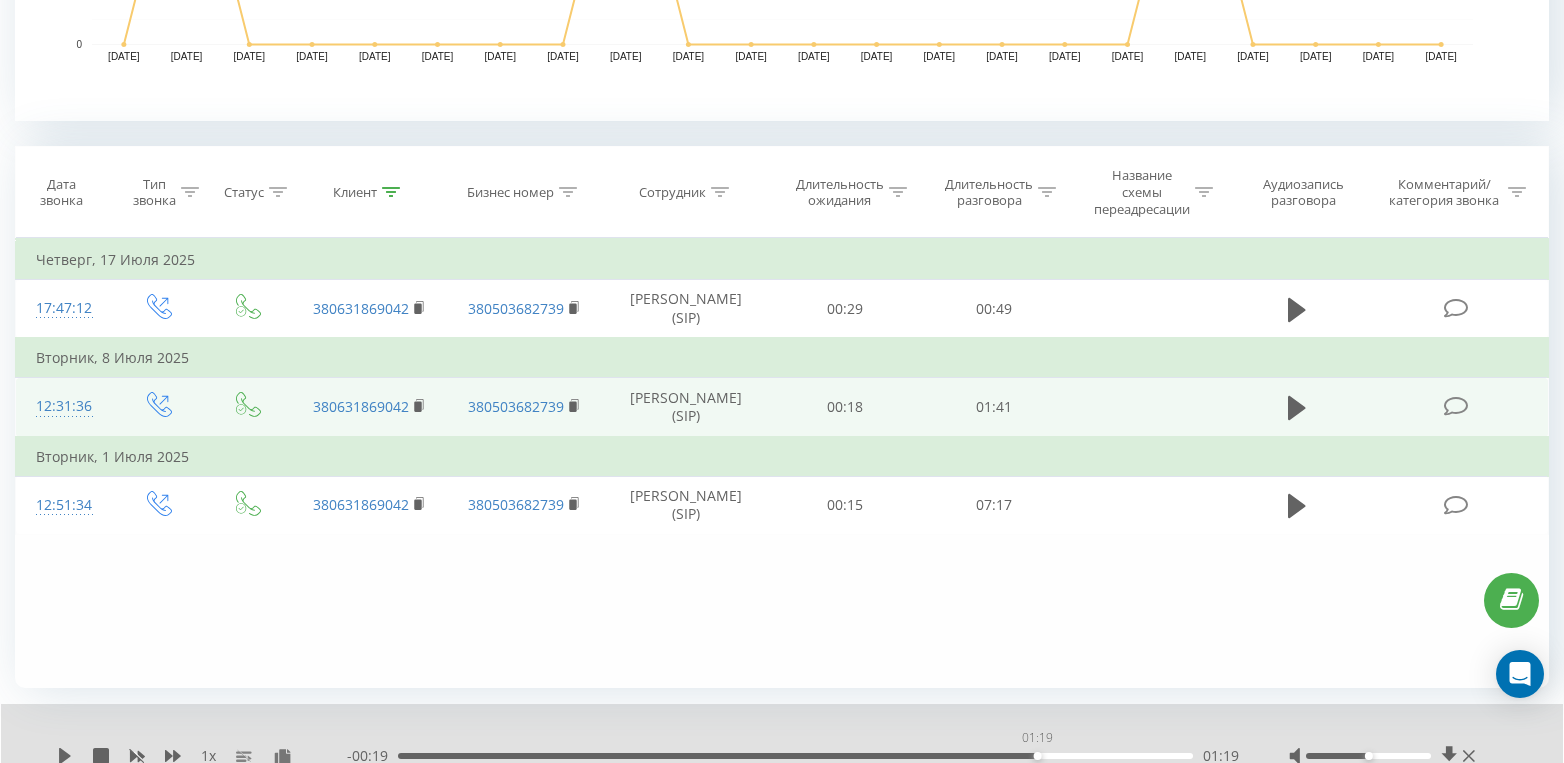 click on "01:19" at bounding box center (795, 756) 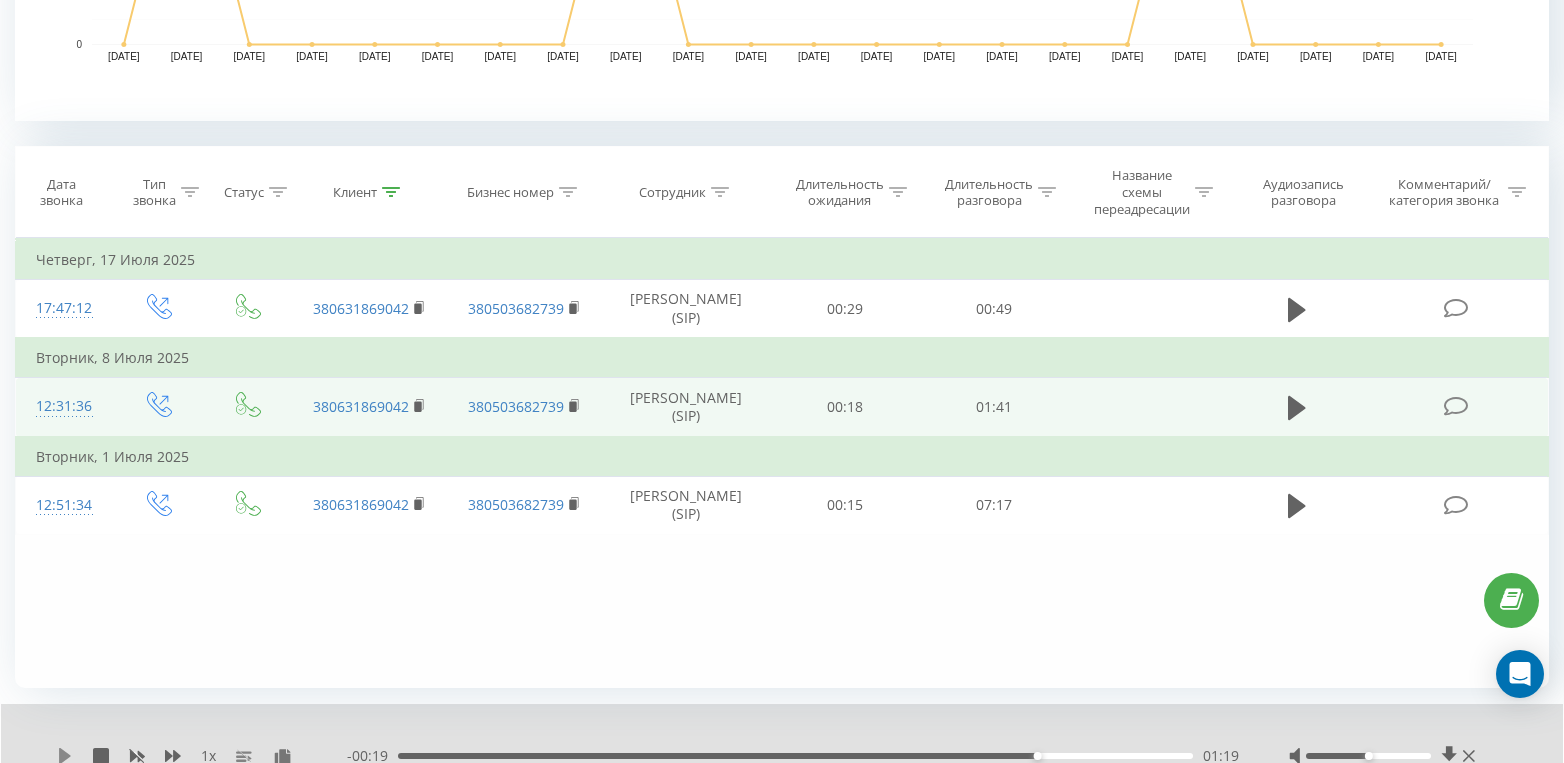 click 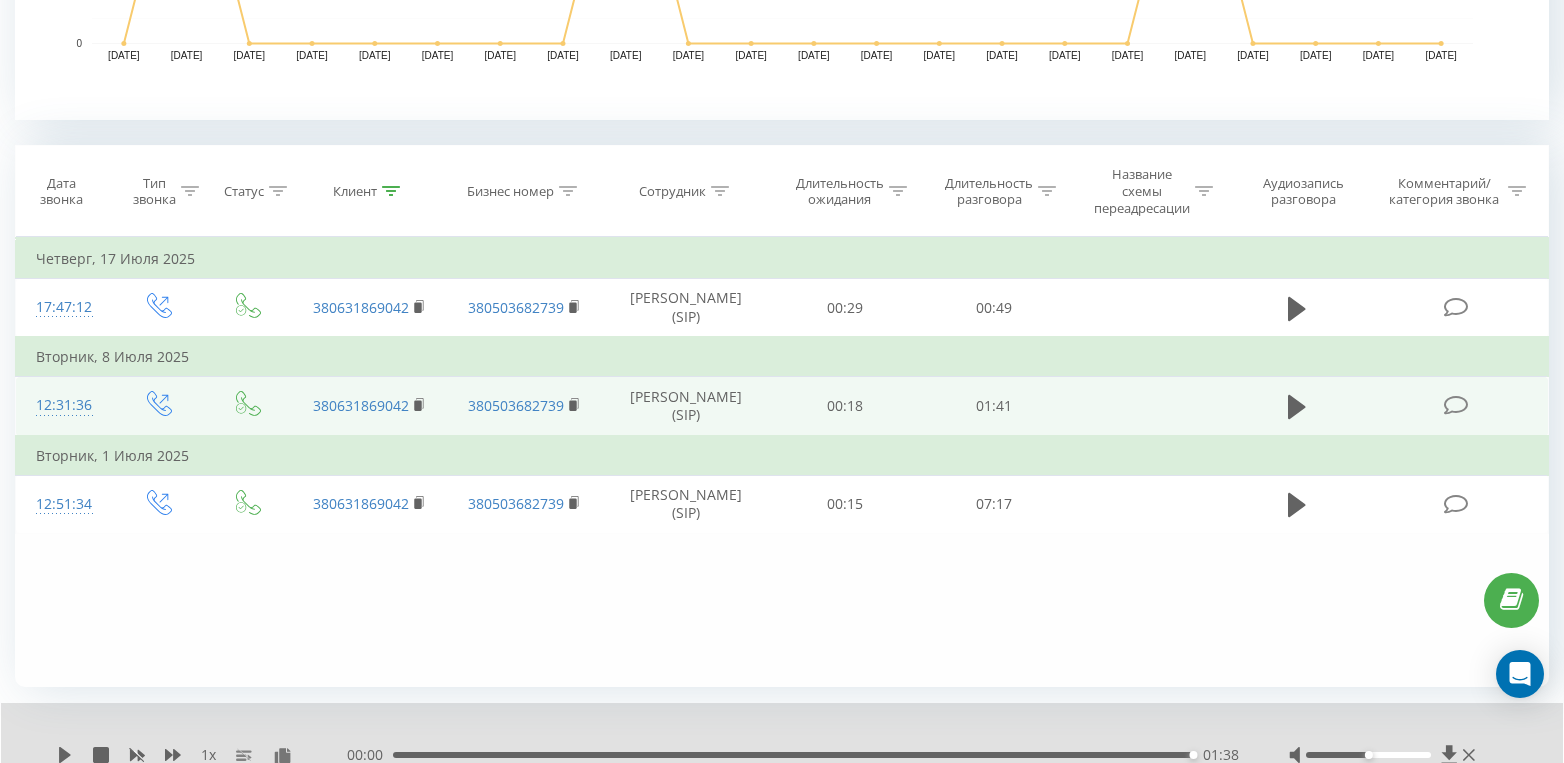 type 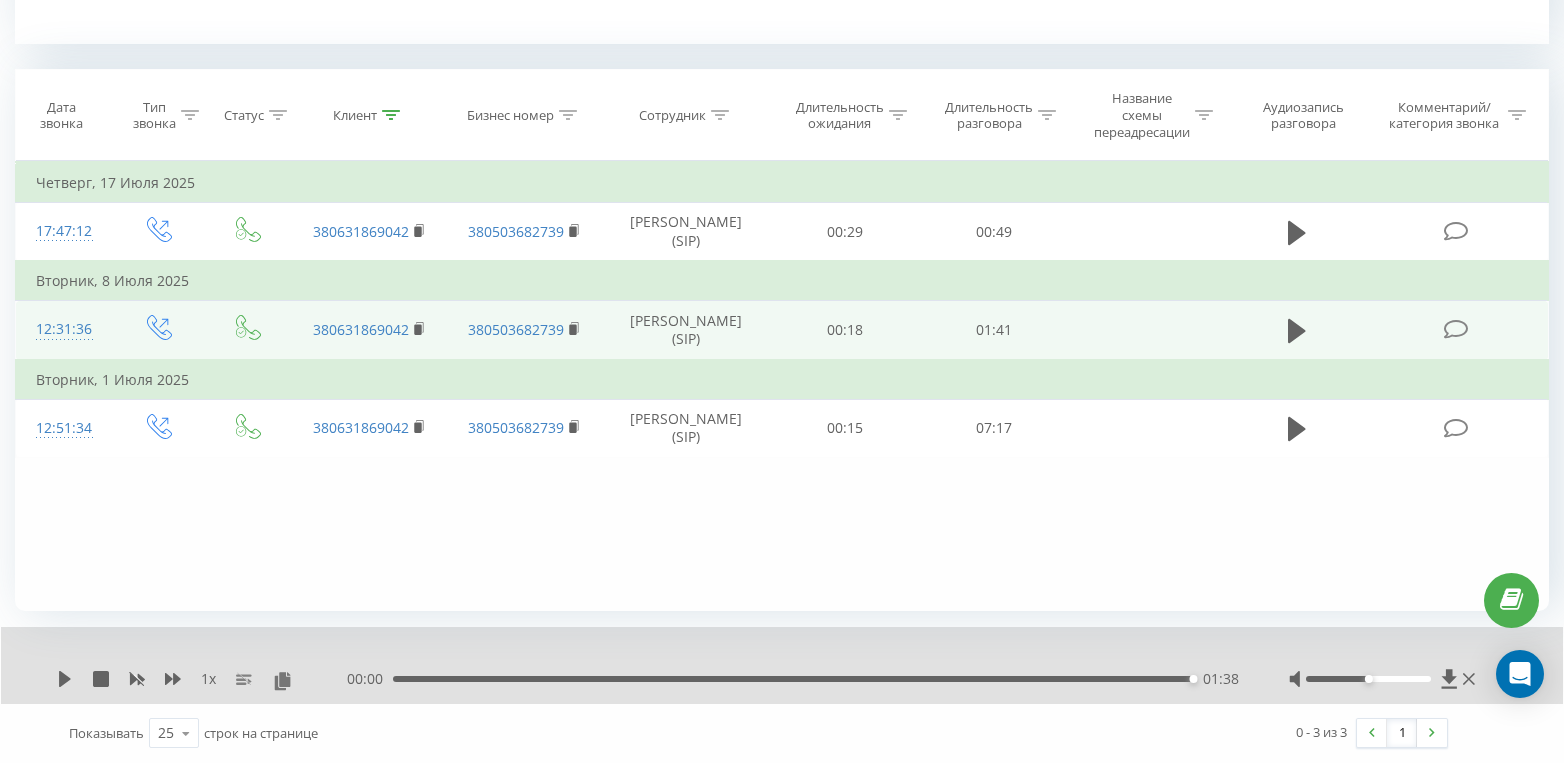 click 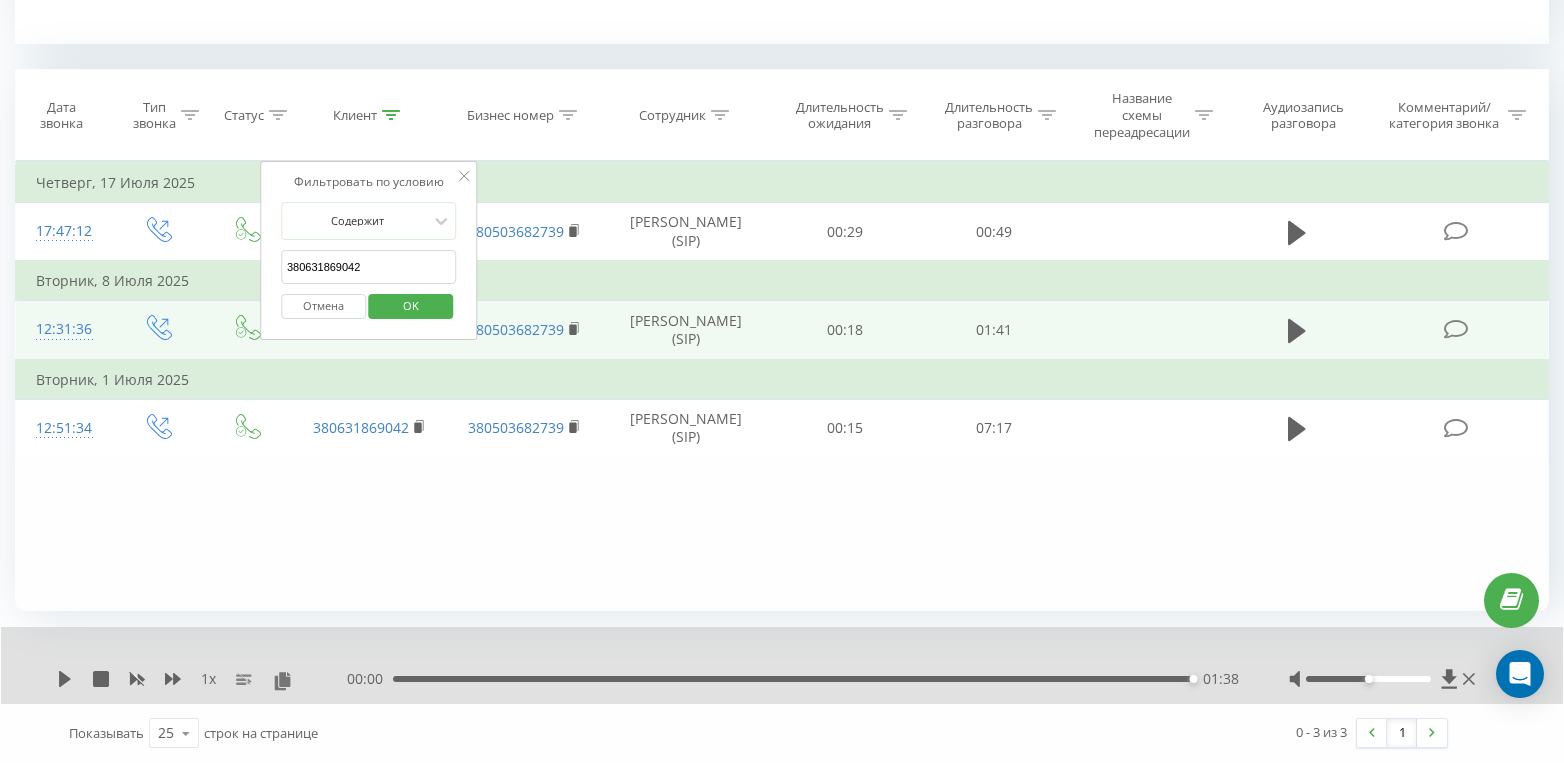 drag, startPoint x: 371, startPoint y: 267, endPoint x: 199, endPoint y: 284, distance: 172.83807 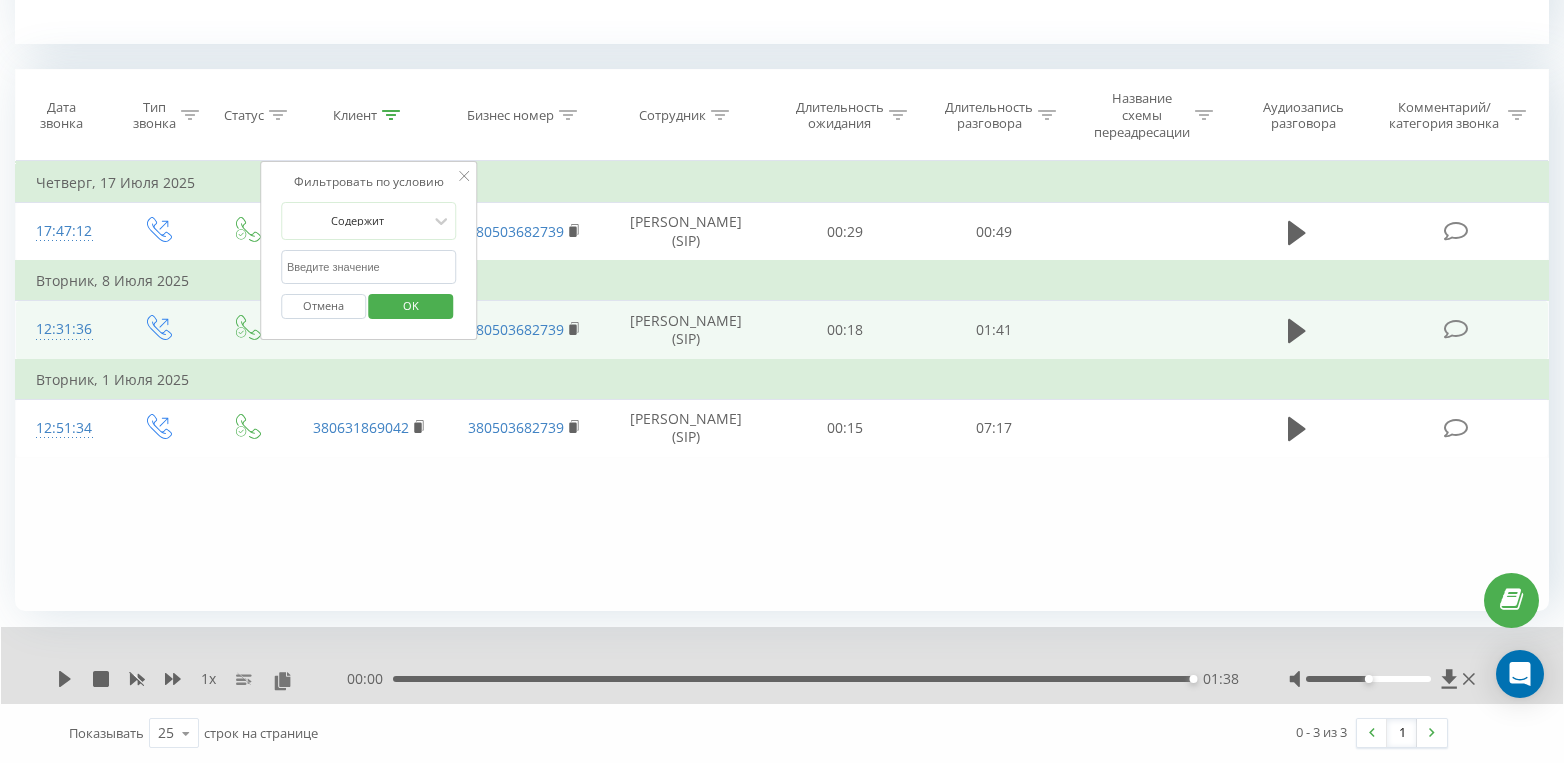 paste on "380960440744" 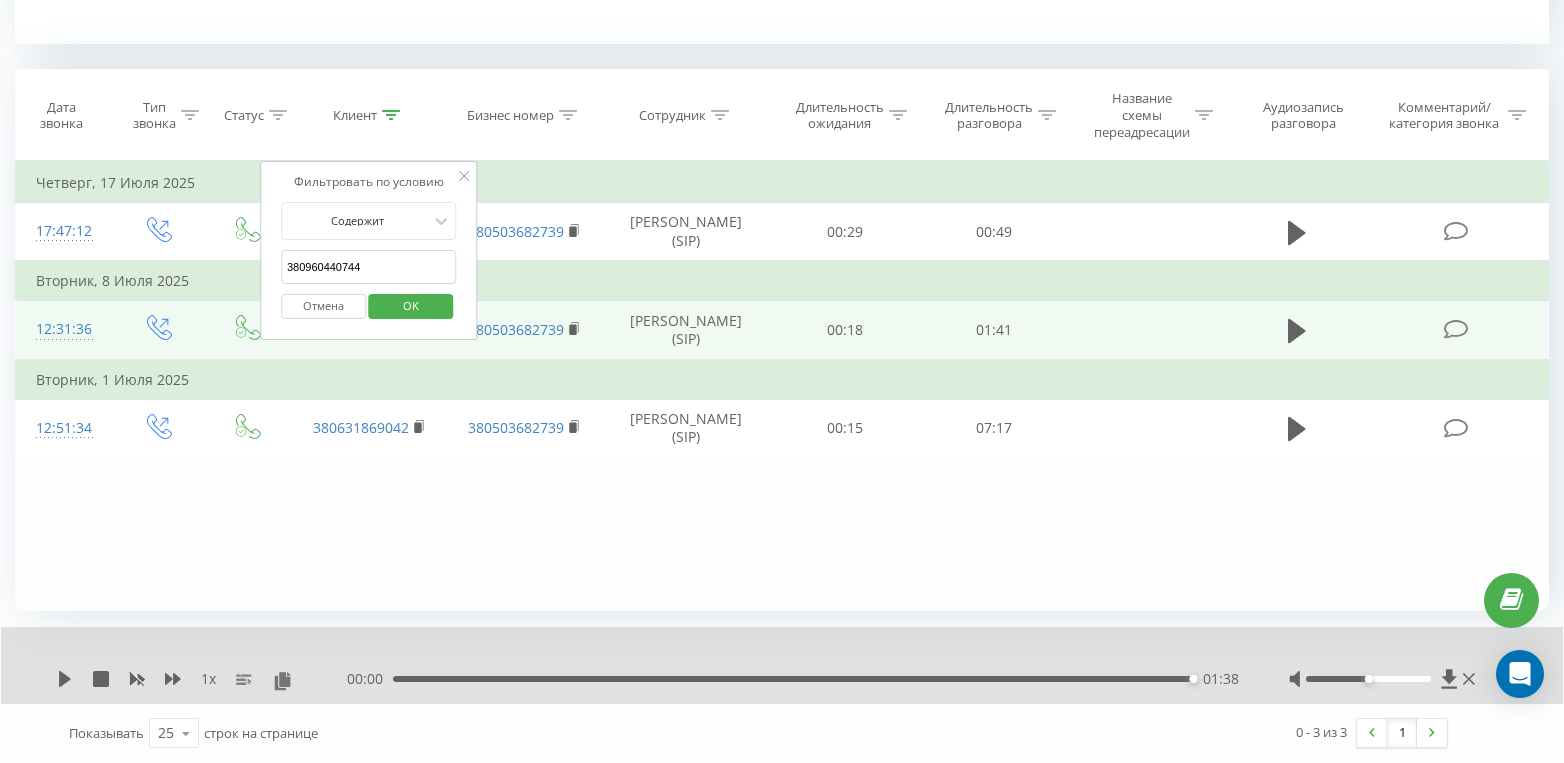type on "380960440744" 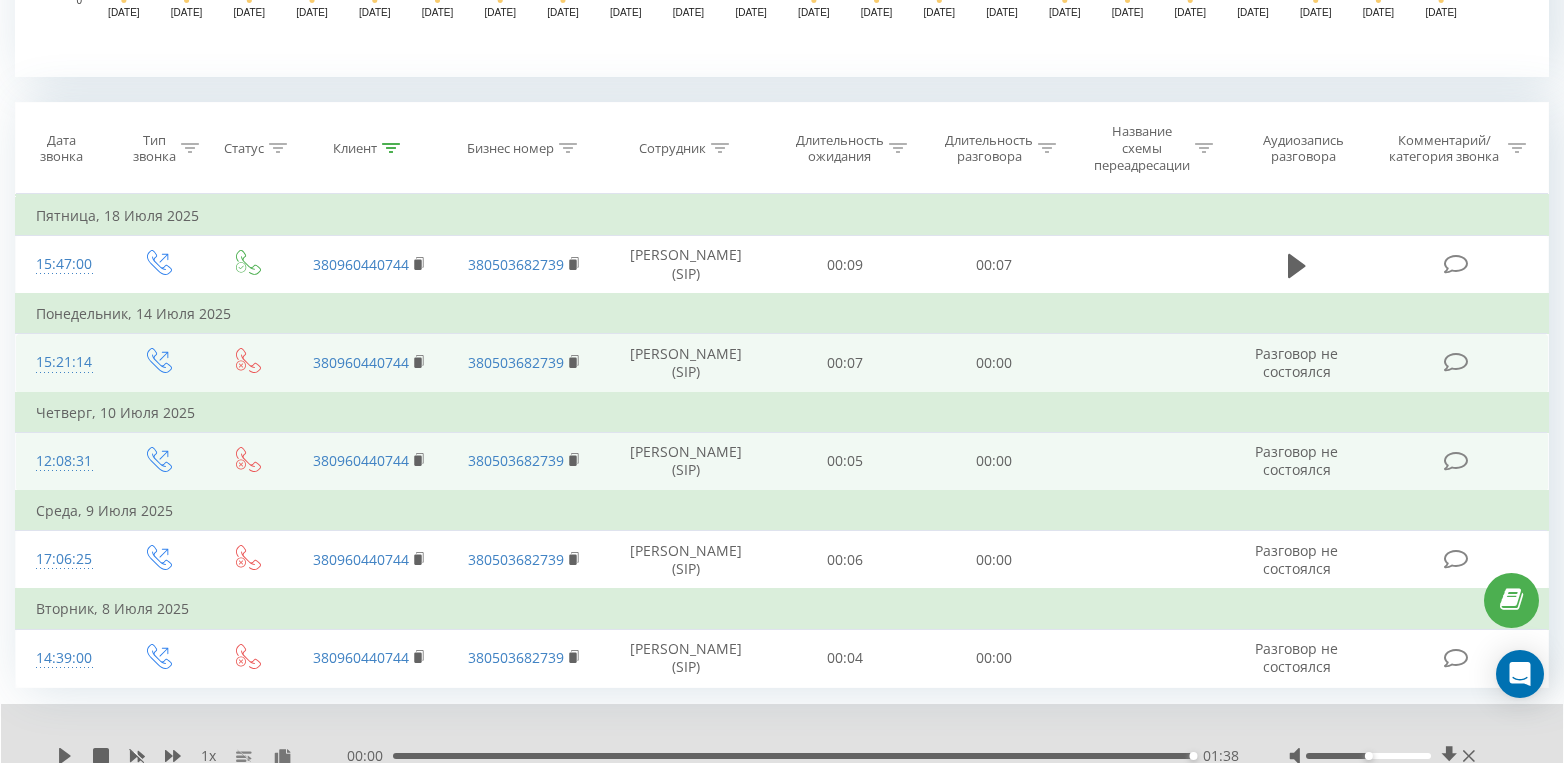 scroll, scrollTop: 838, scrollLeft: 0, axis: vertical 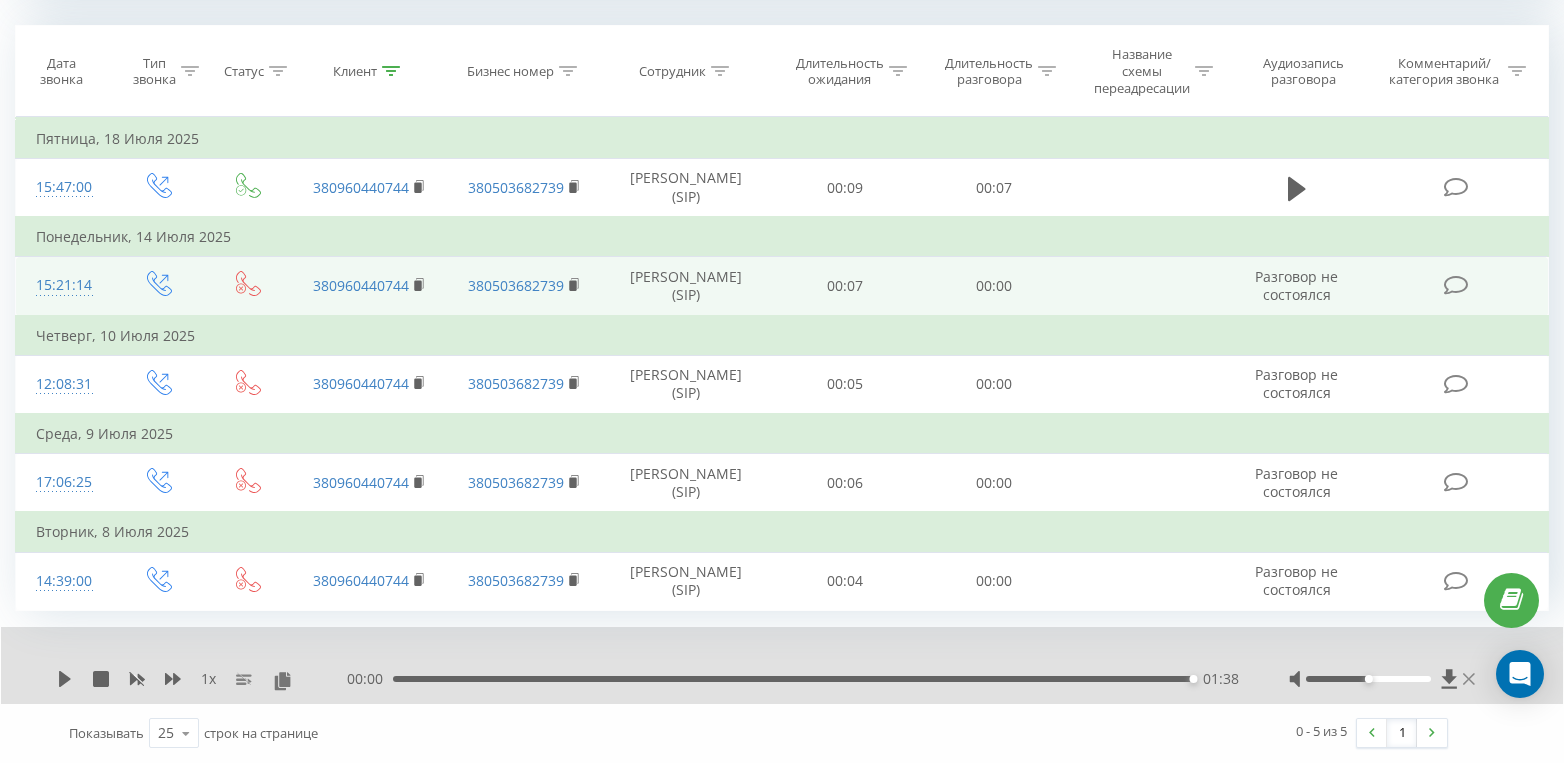 click 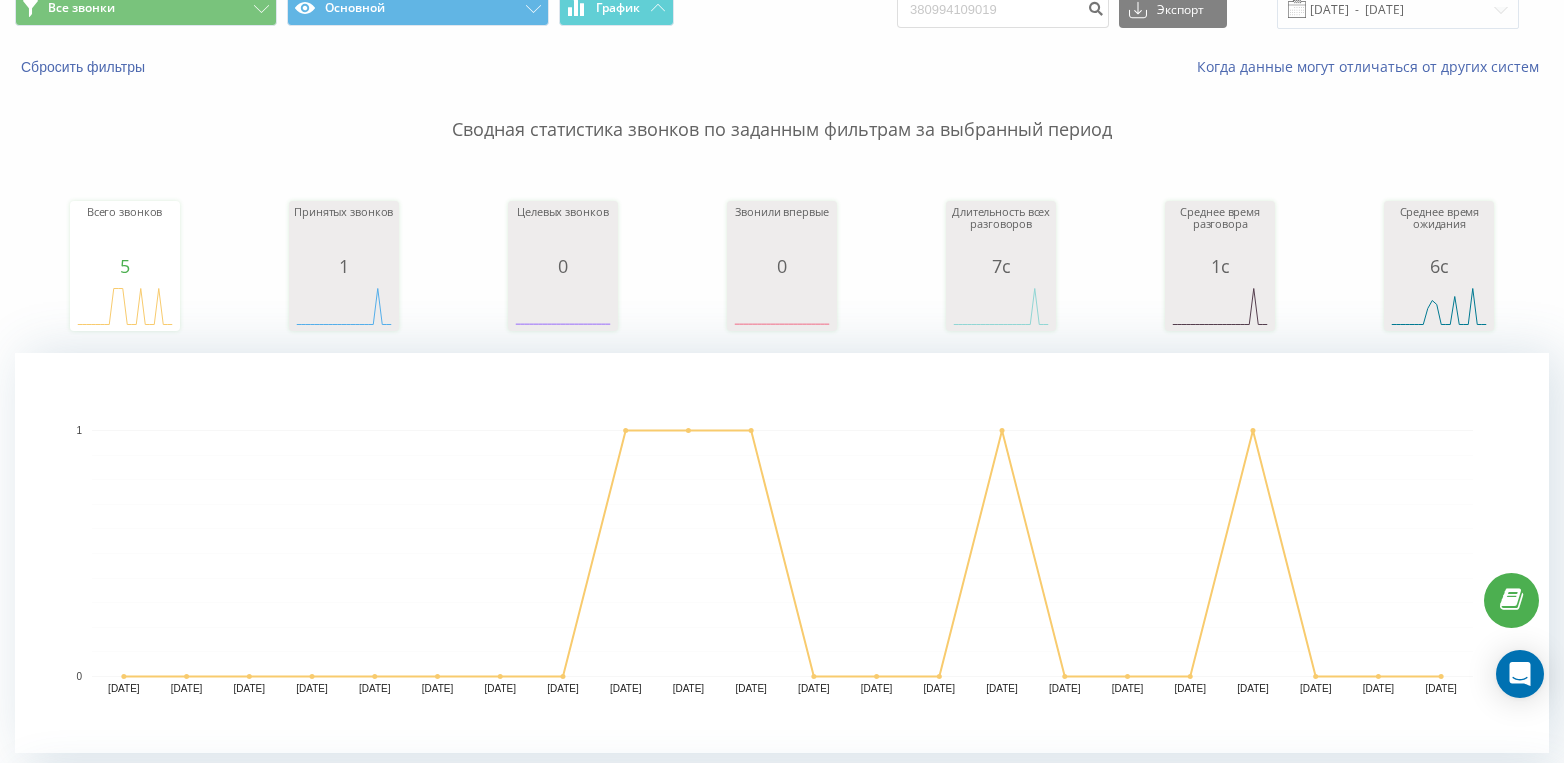 scroll, scrollTop: 0, scrollLeft: 0, axis: both 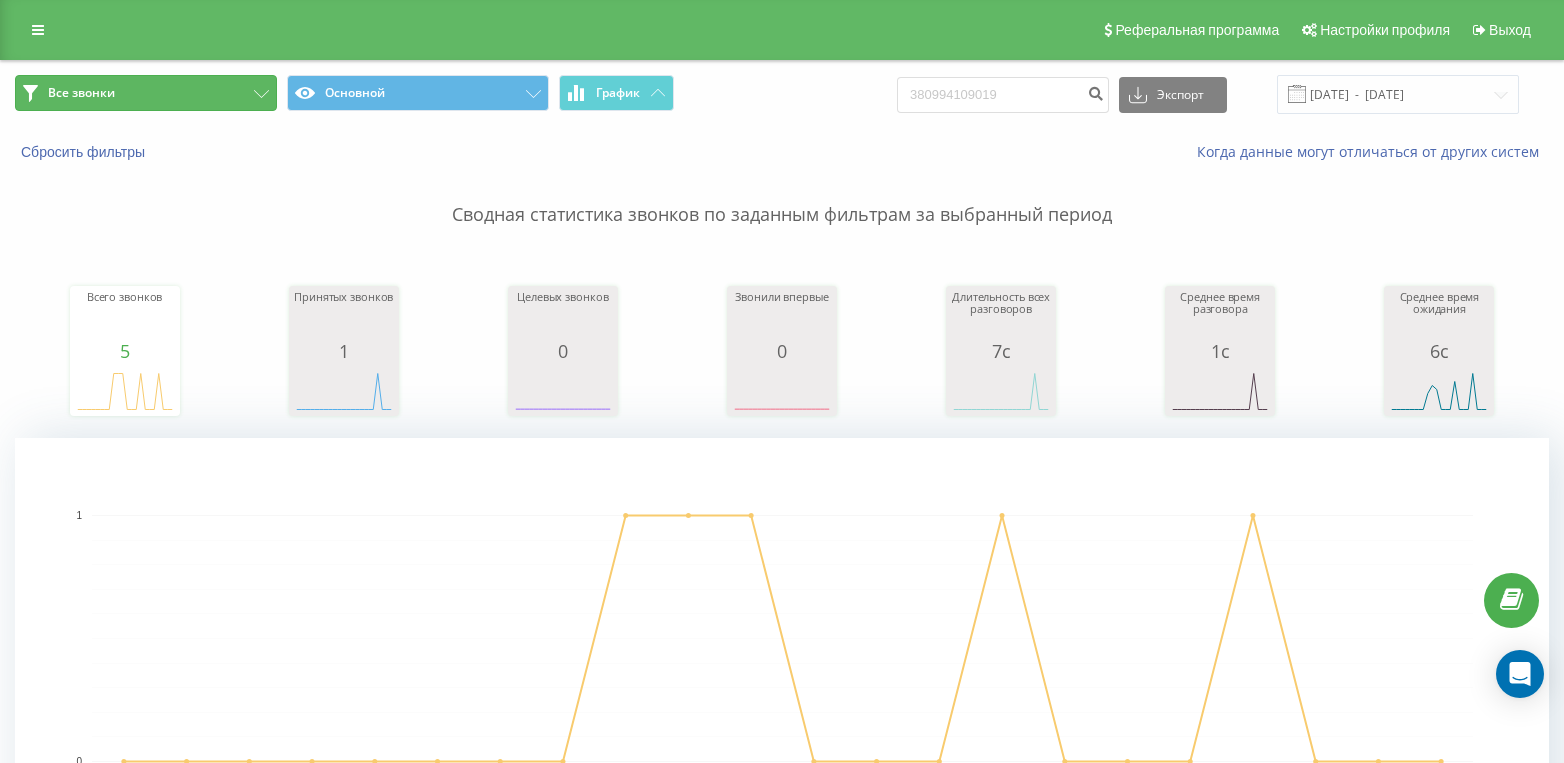 click on "Все звонки" at bounding box center [146, 93] 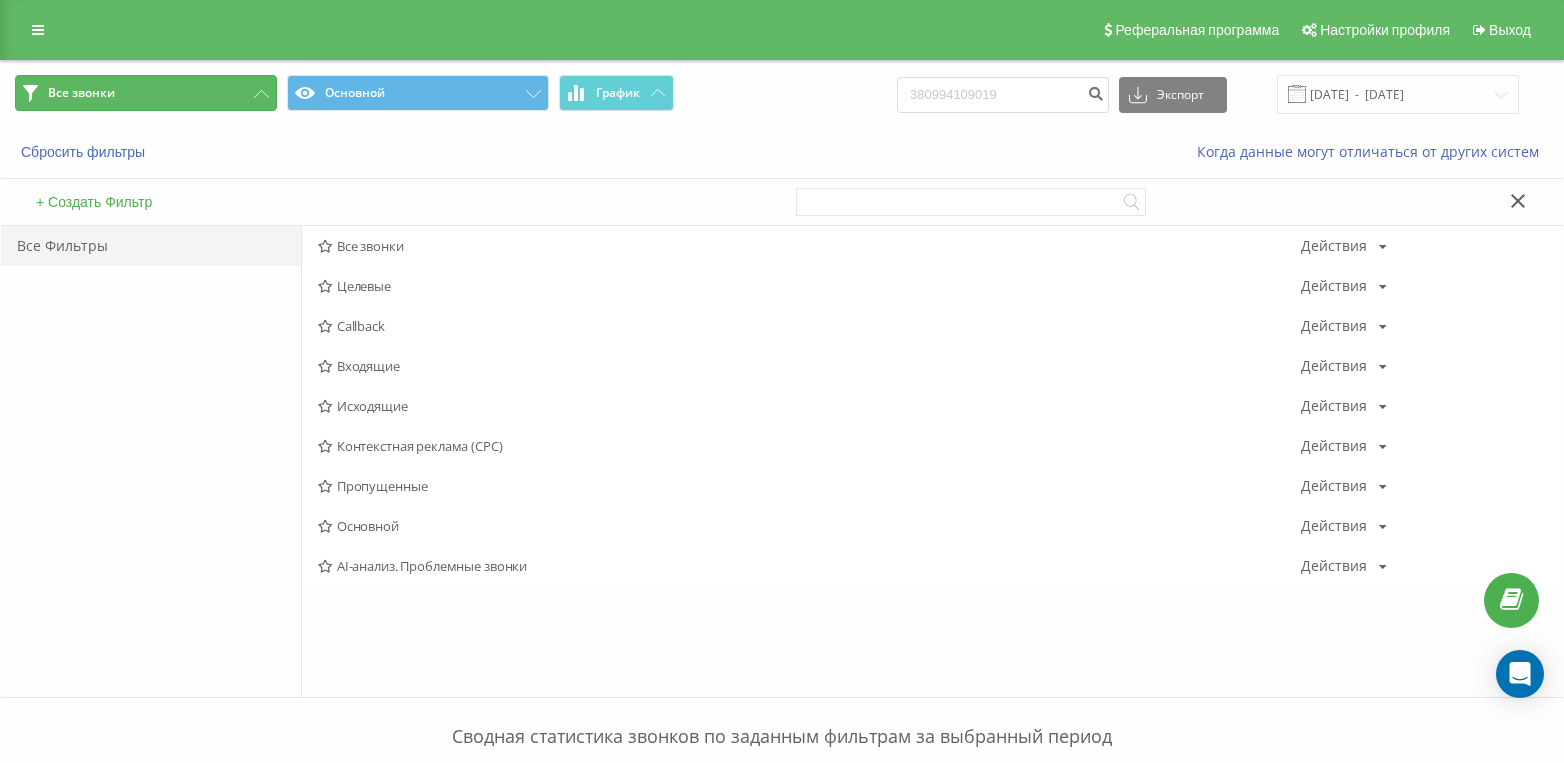 click 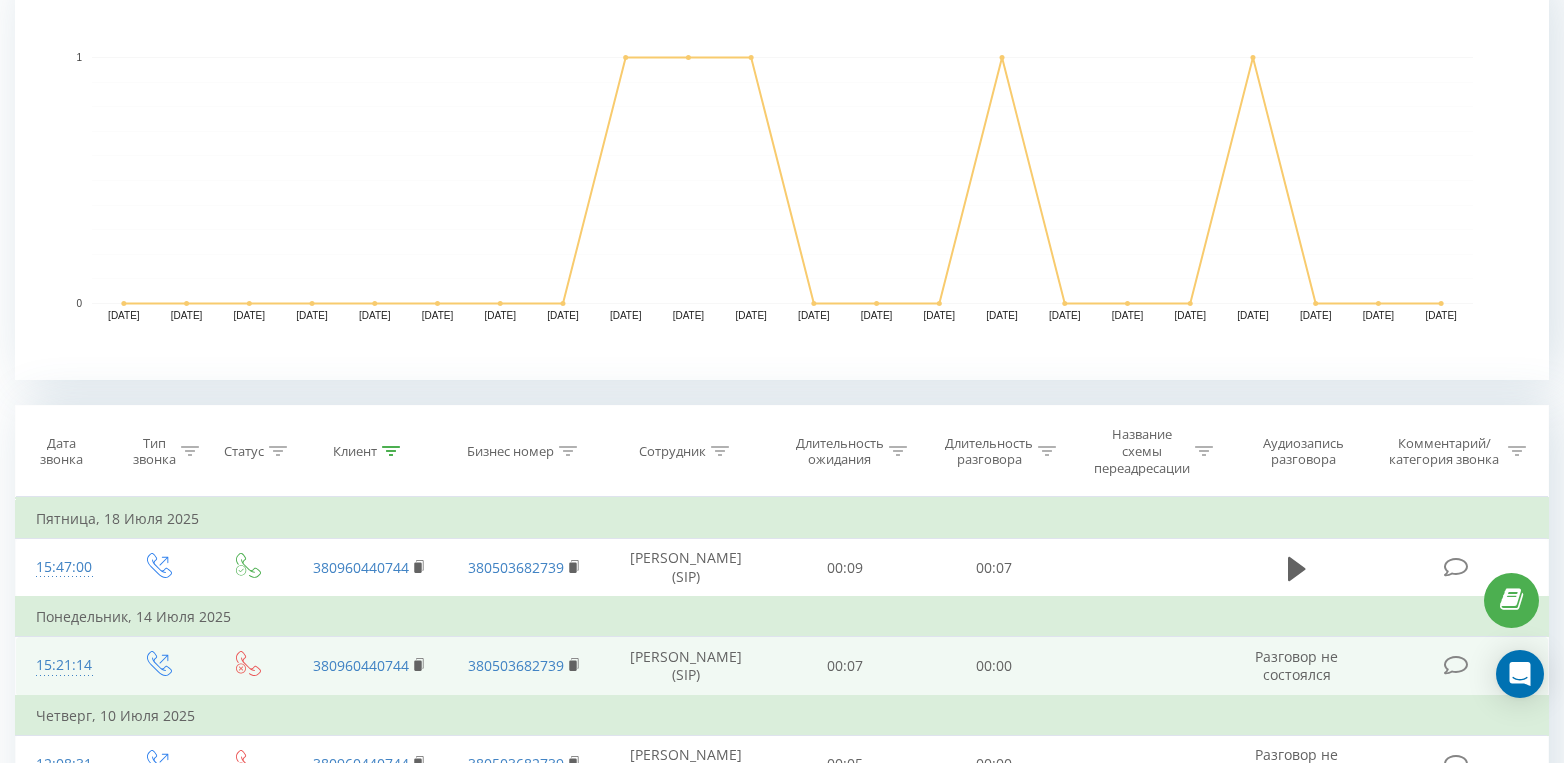 scroll, scrollTop: 500, scrollLeft: 0, axis: vertical 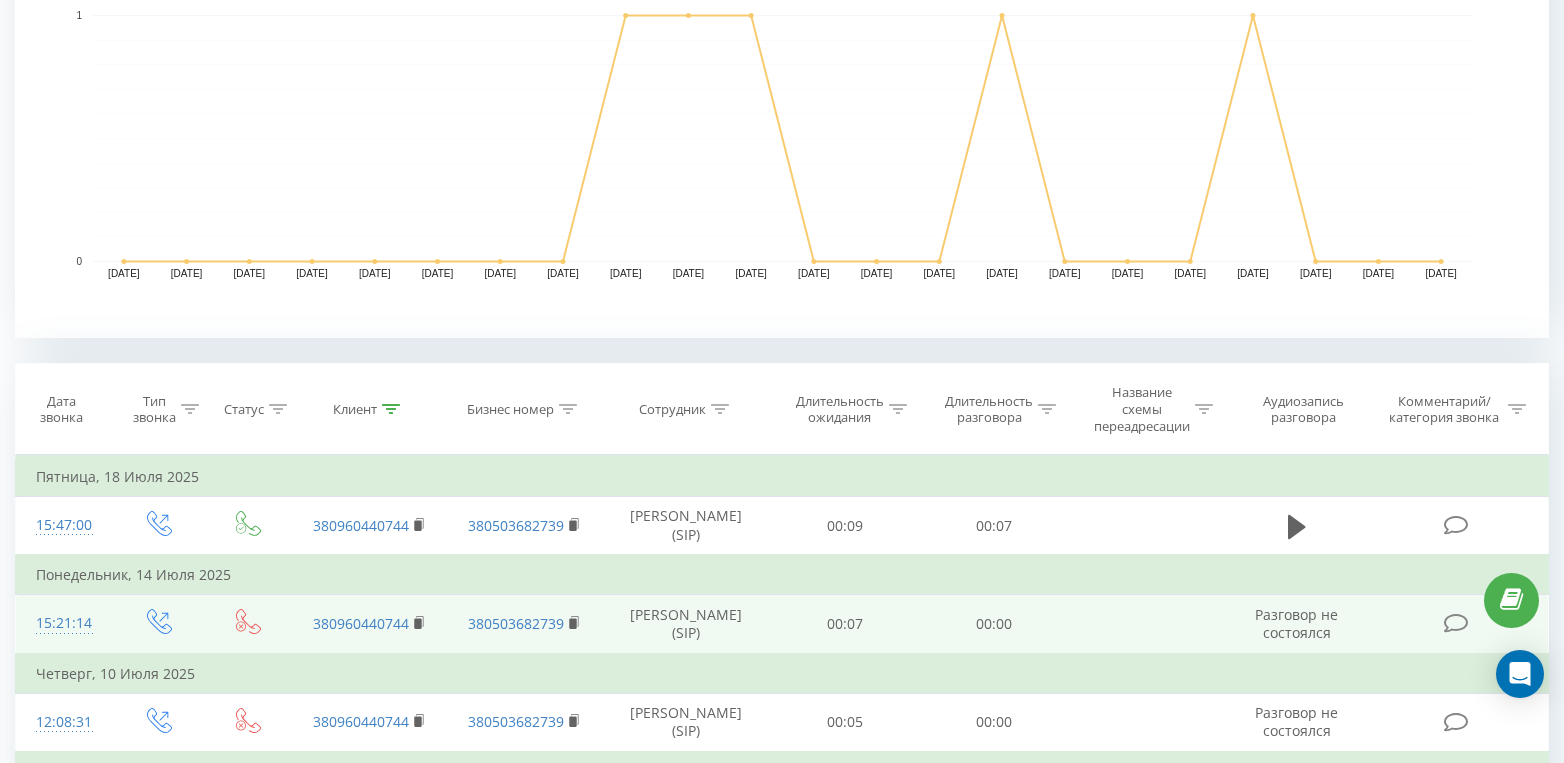 click at bounding box center (391, 409) 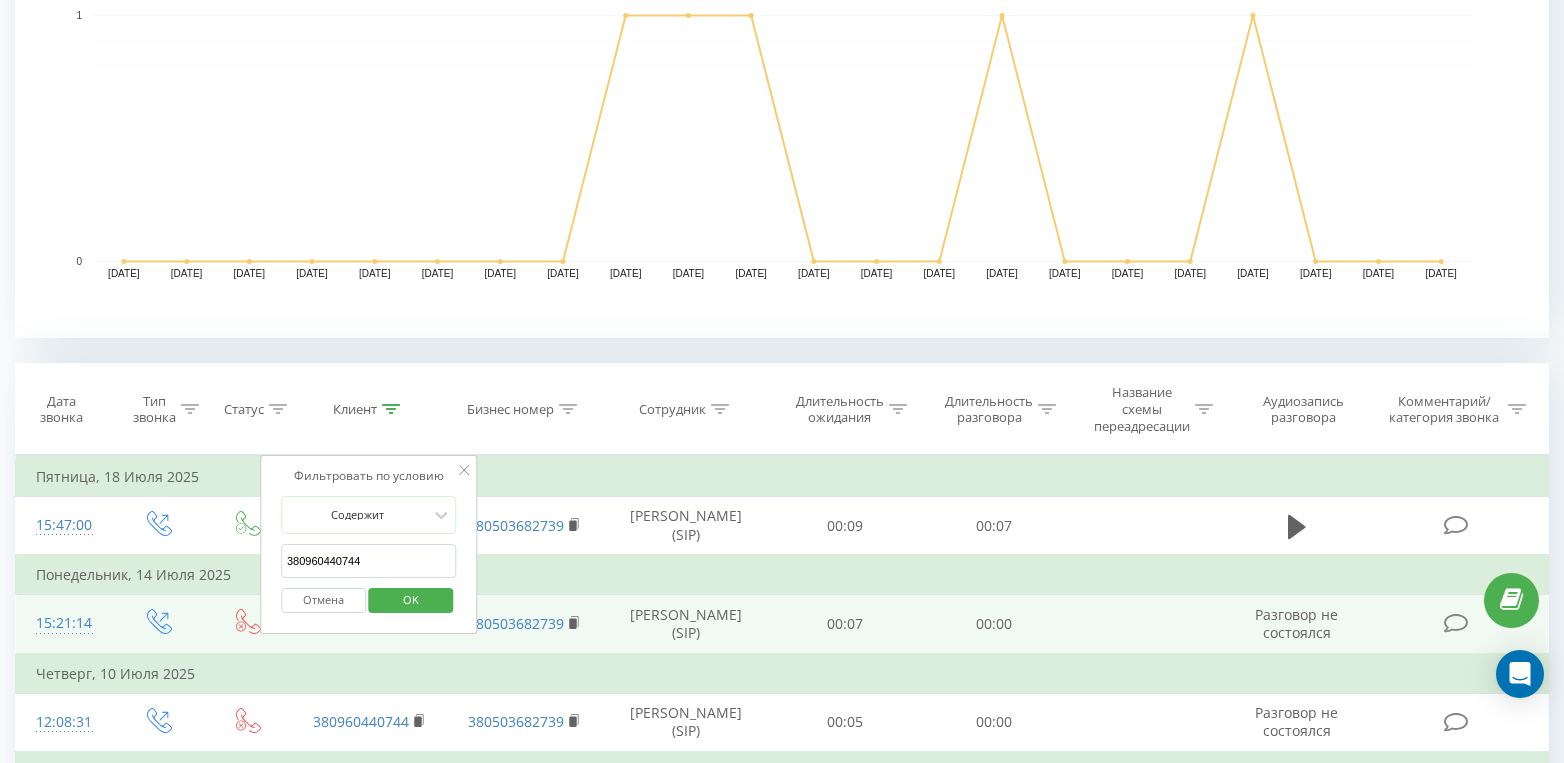 drag, startPoint x: 397, startPoint y: 576, endPoint x: 252, endPoint y: 574, distance: 145.0138 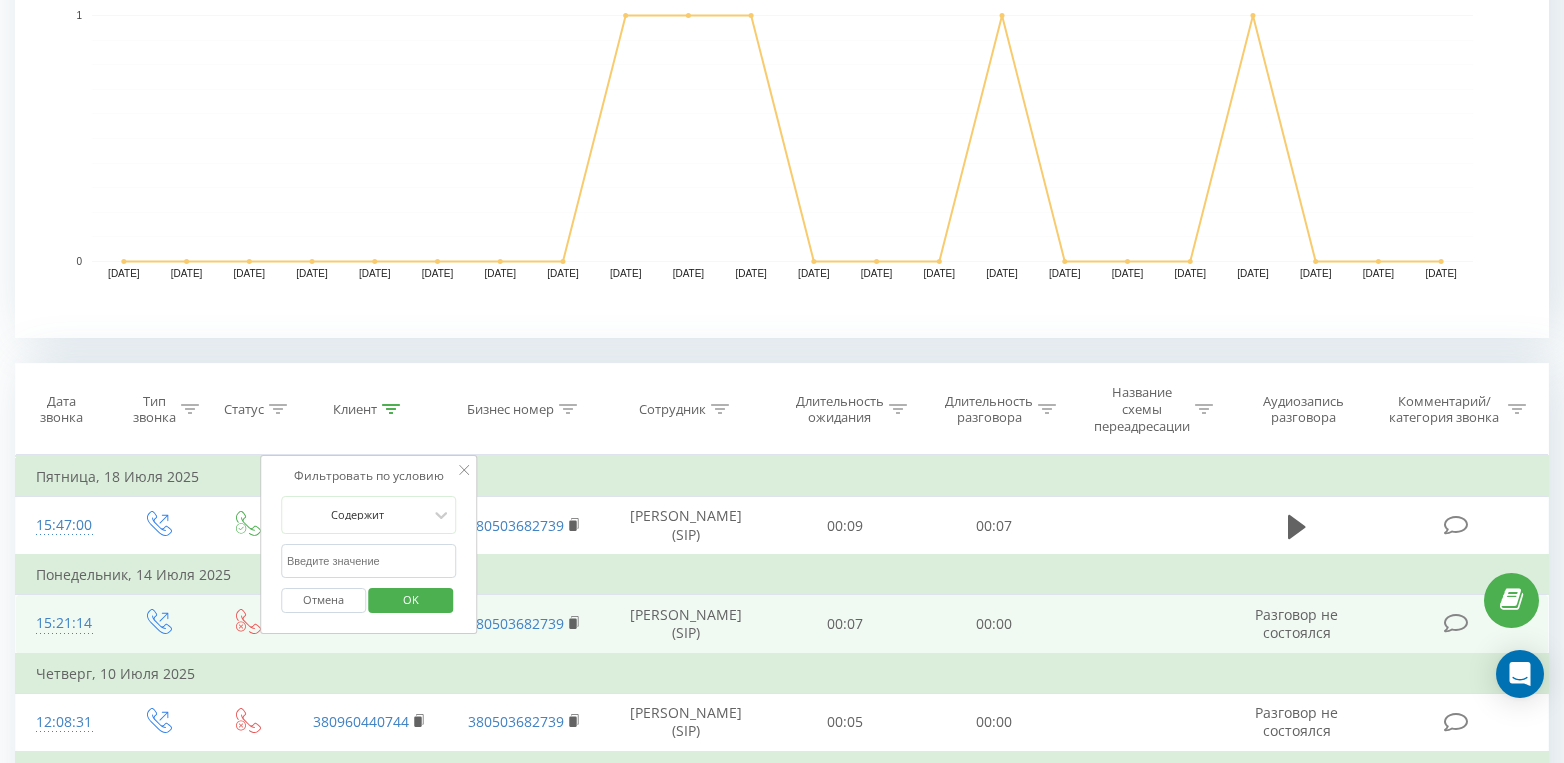 paste on "380969705782" 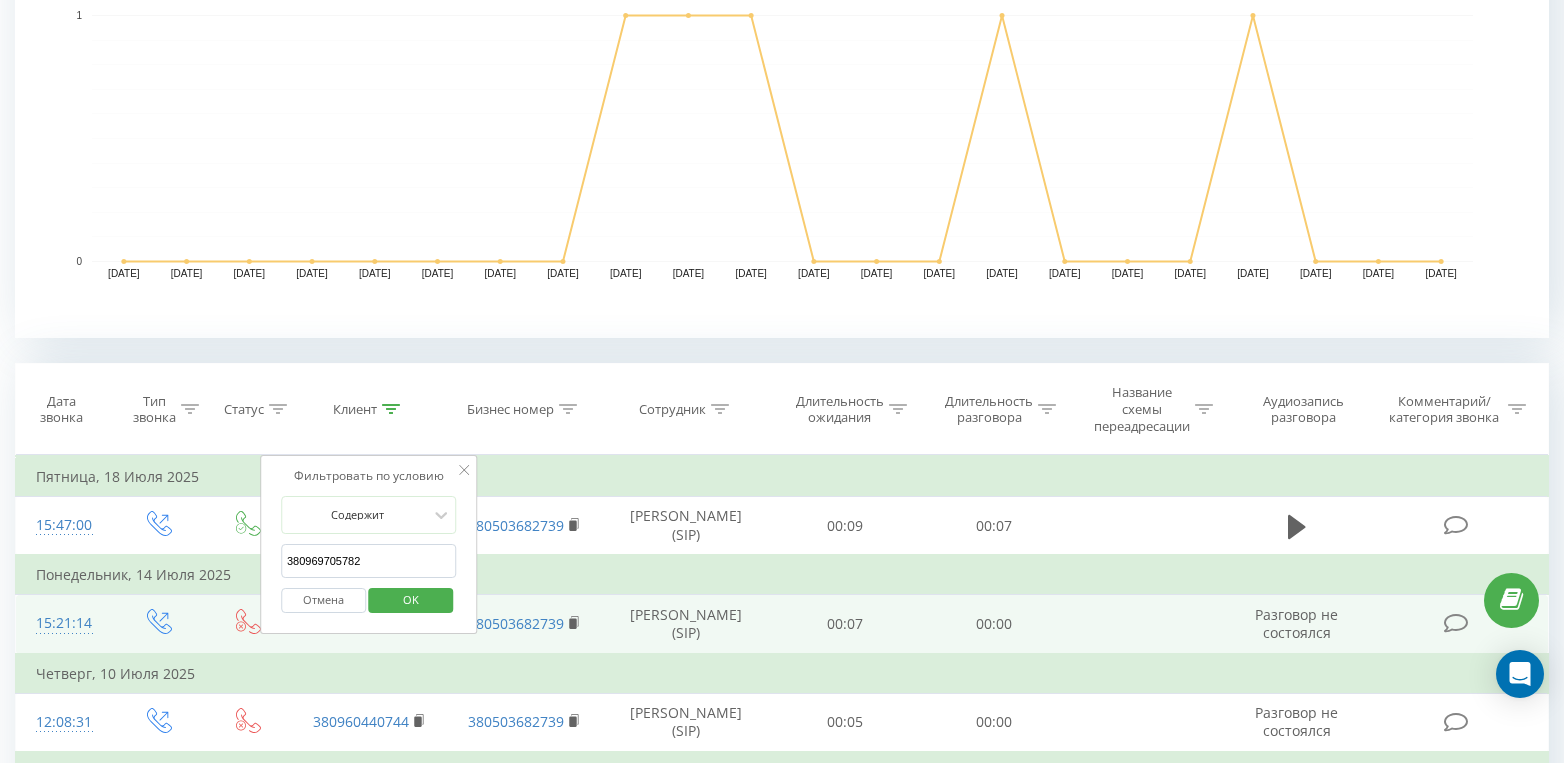 type on "380969705782" 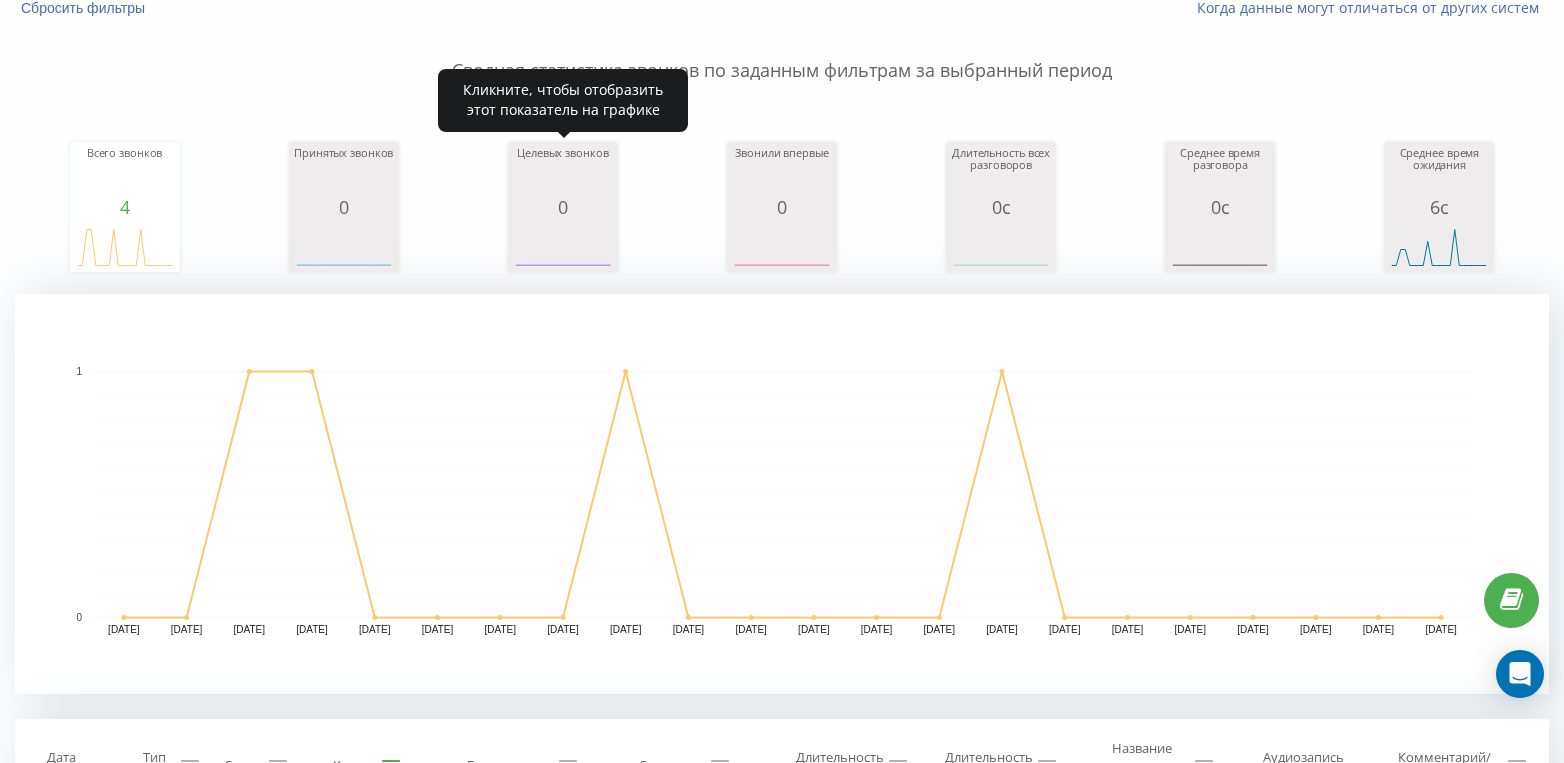 scroll, scrollTop: 0, scrollLeft: 0, axis: both 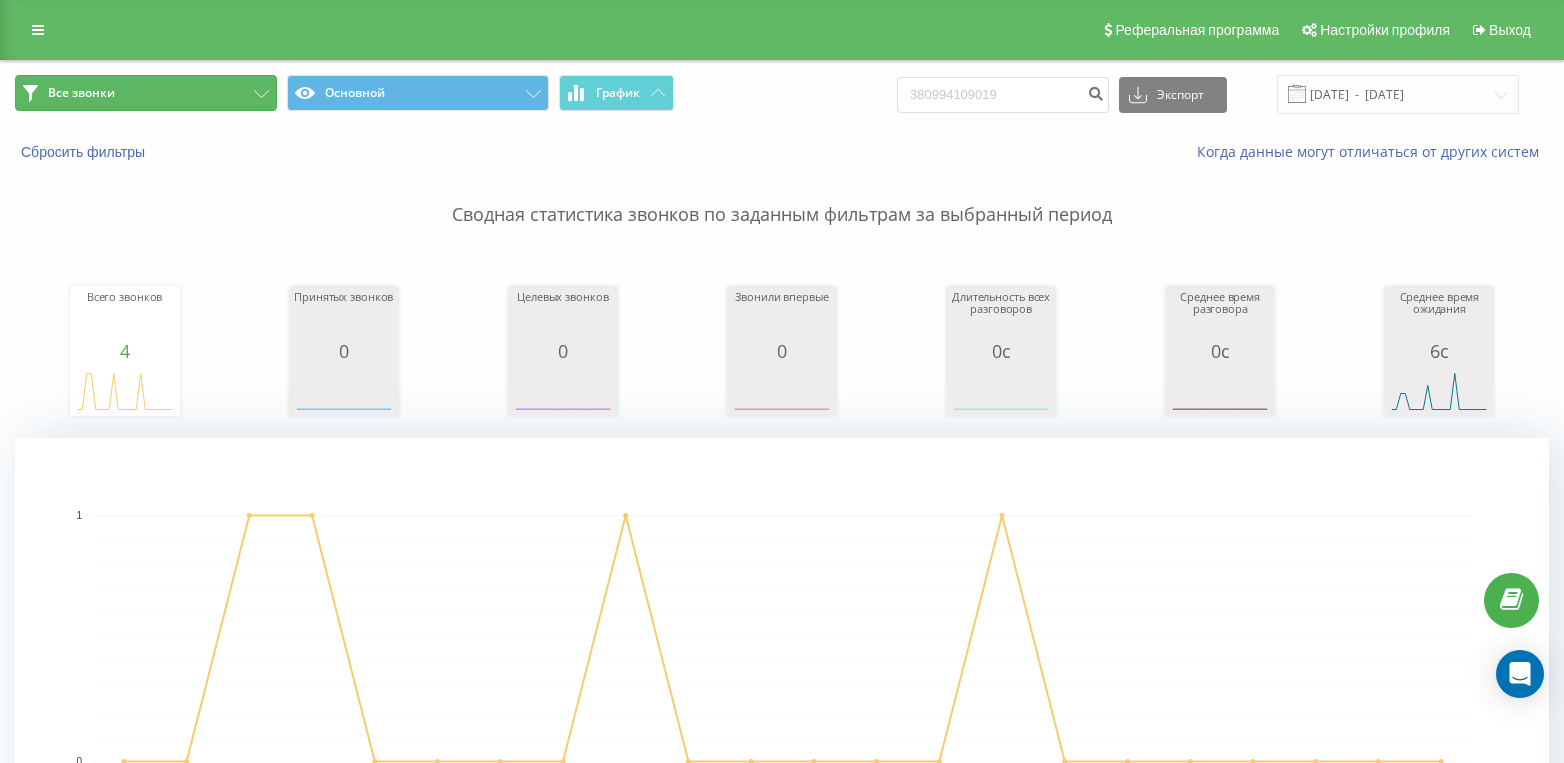 click on "Все звонки" at bounding box center (146, 93) 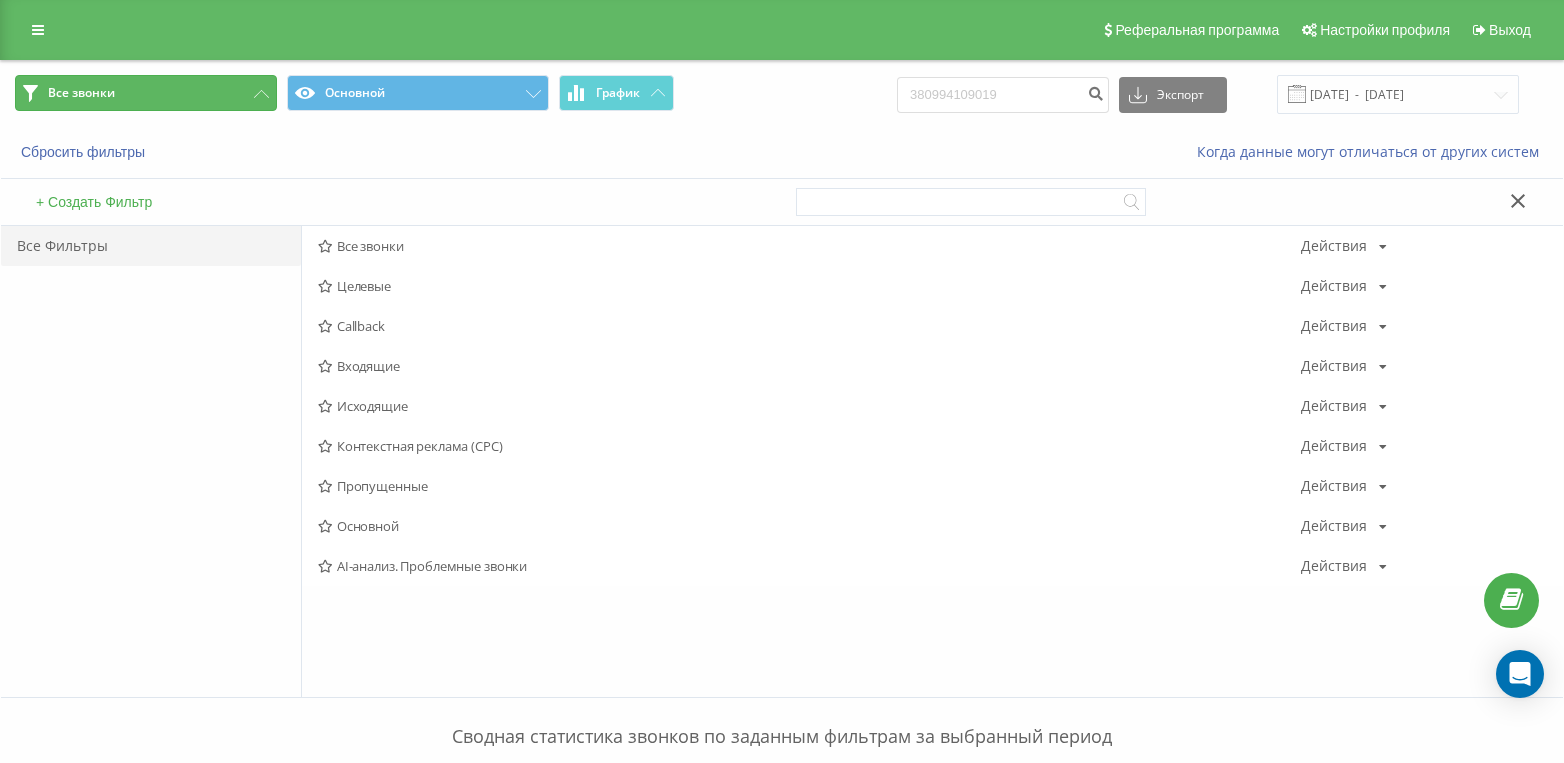 click on "Все звонки" at bounding box center (146, 93) 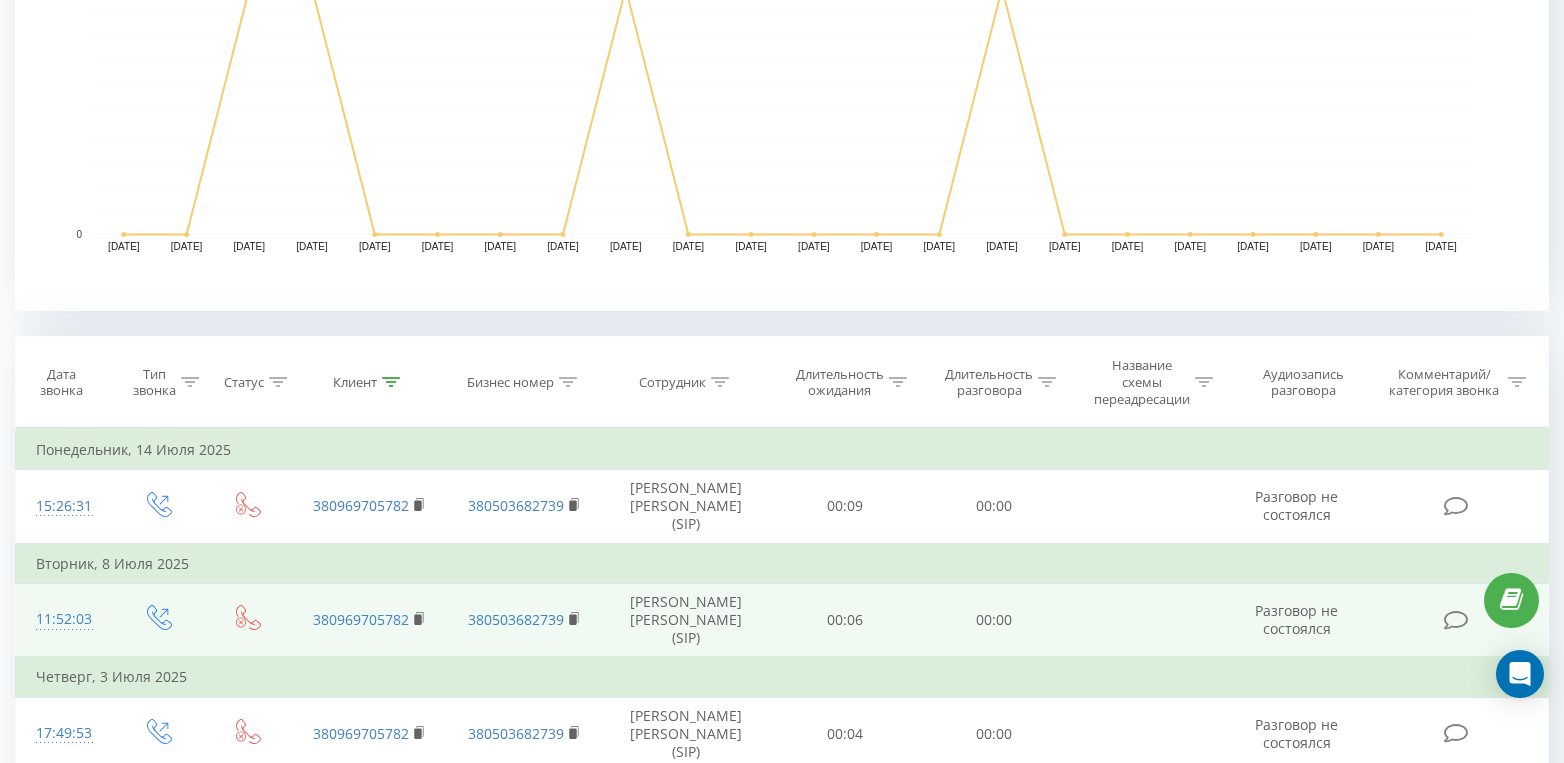 scroll, scrollTop: 600, scrollLeft: 0, axis: vertical 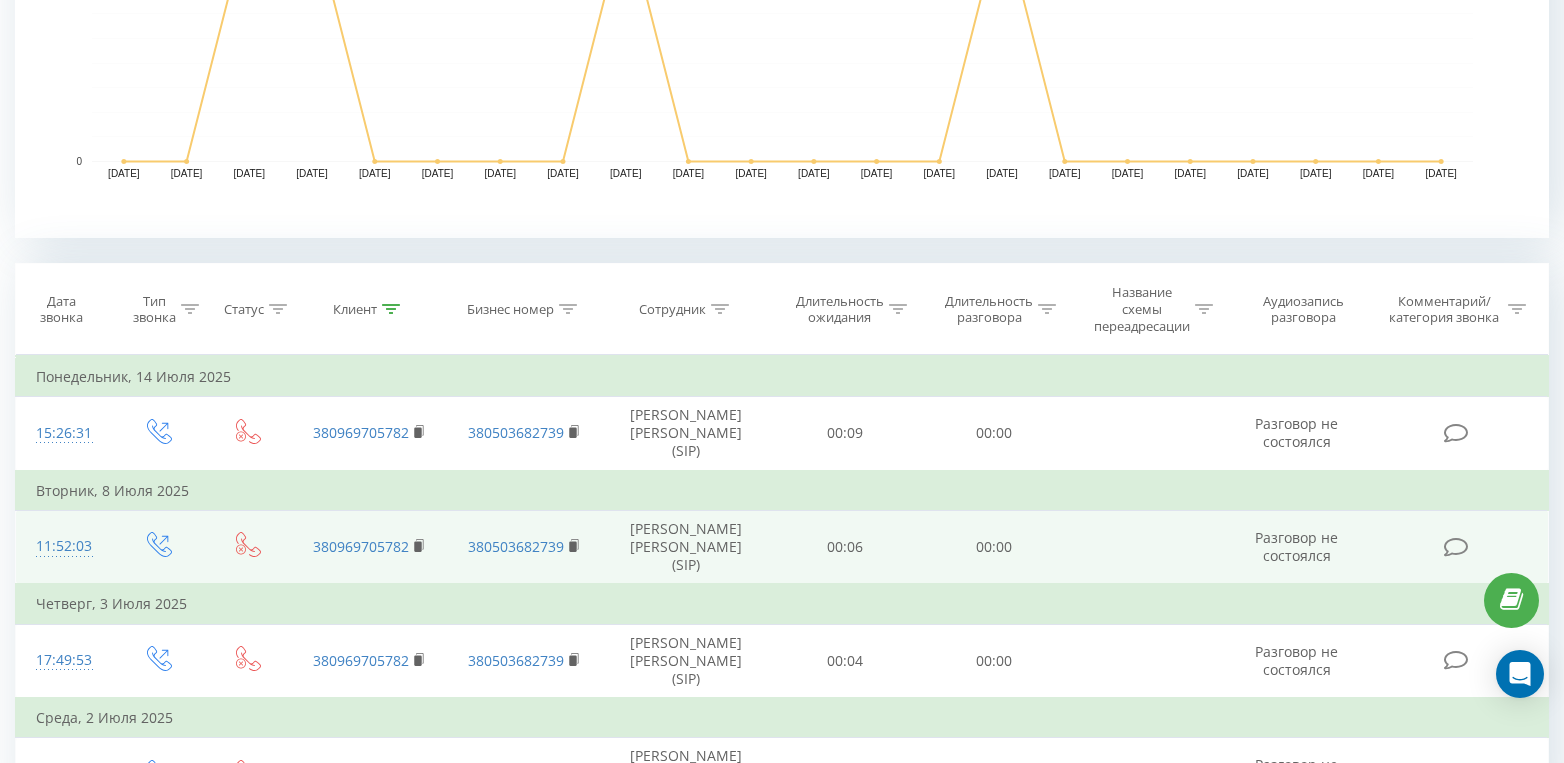 click 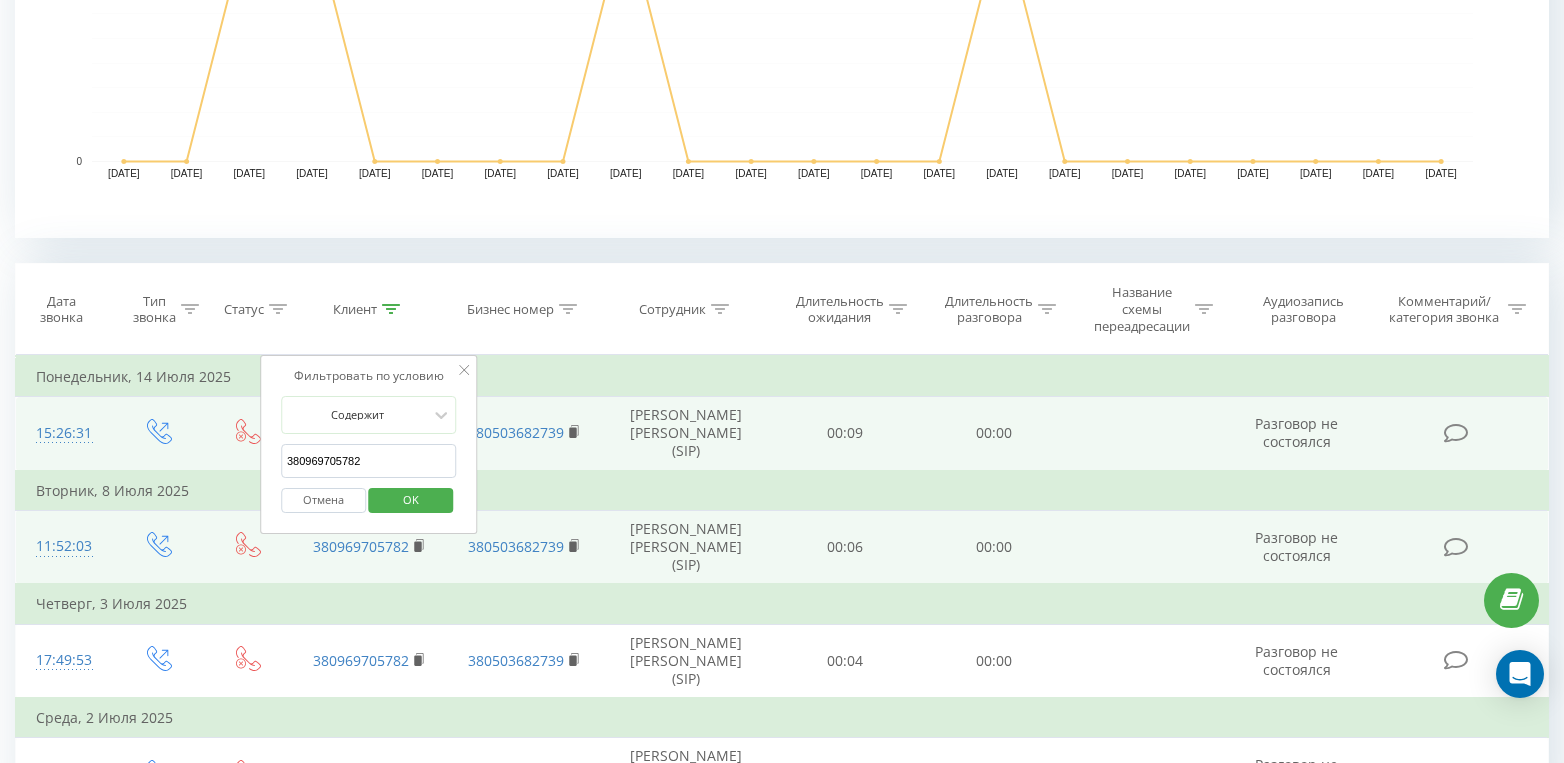 drag, startPoint x: 394, startPoint y: 453, endPoint x: 170, endPoint y: 469, distance: 224.5707 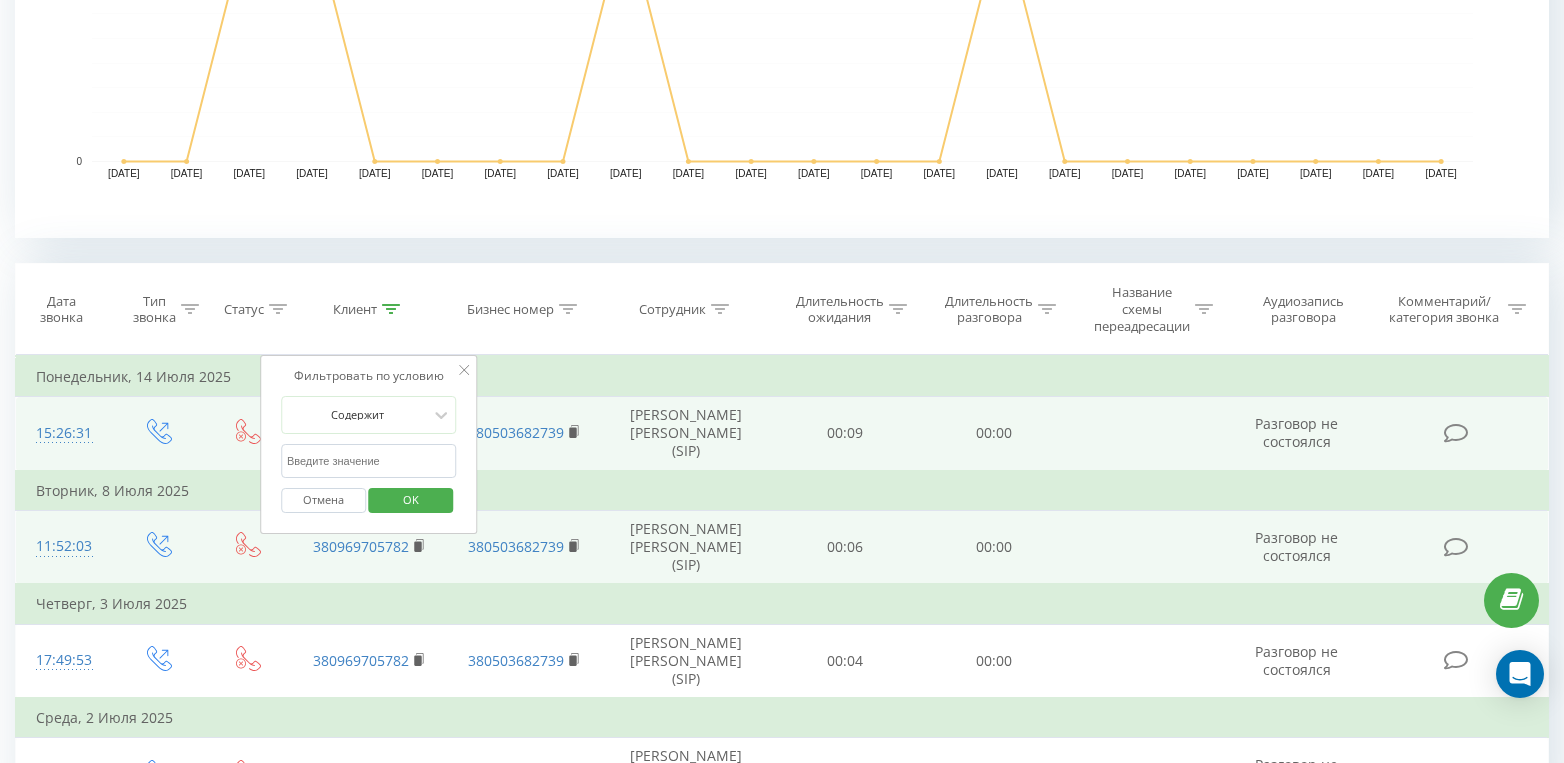 paste on "380982306972" 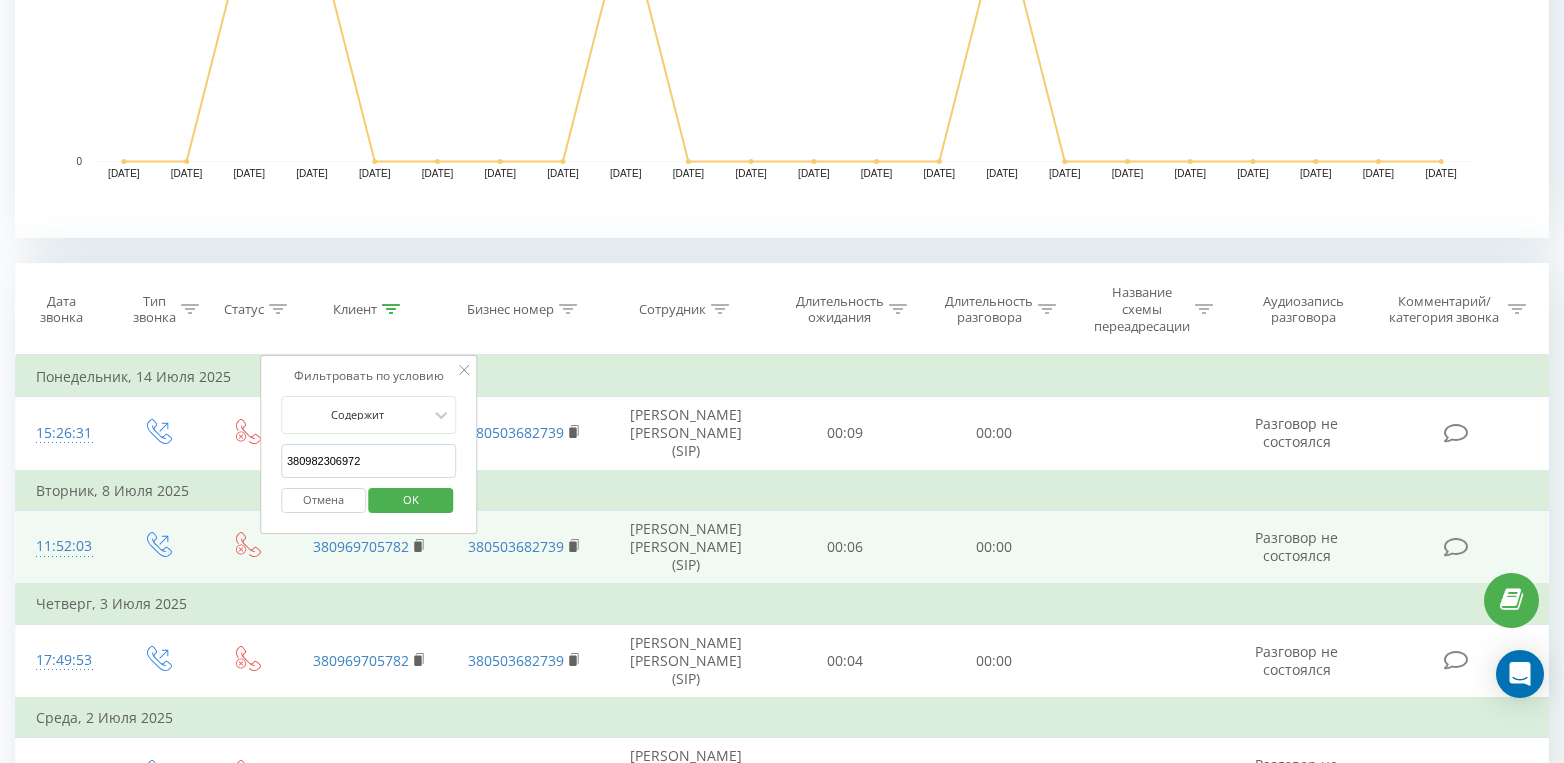 type on "380982306972" 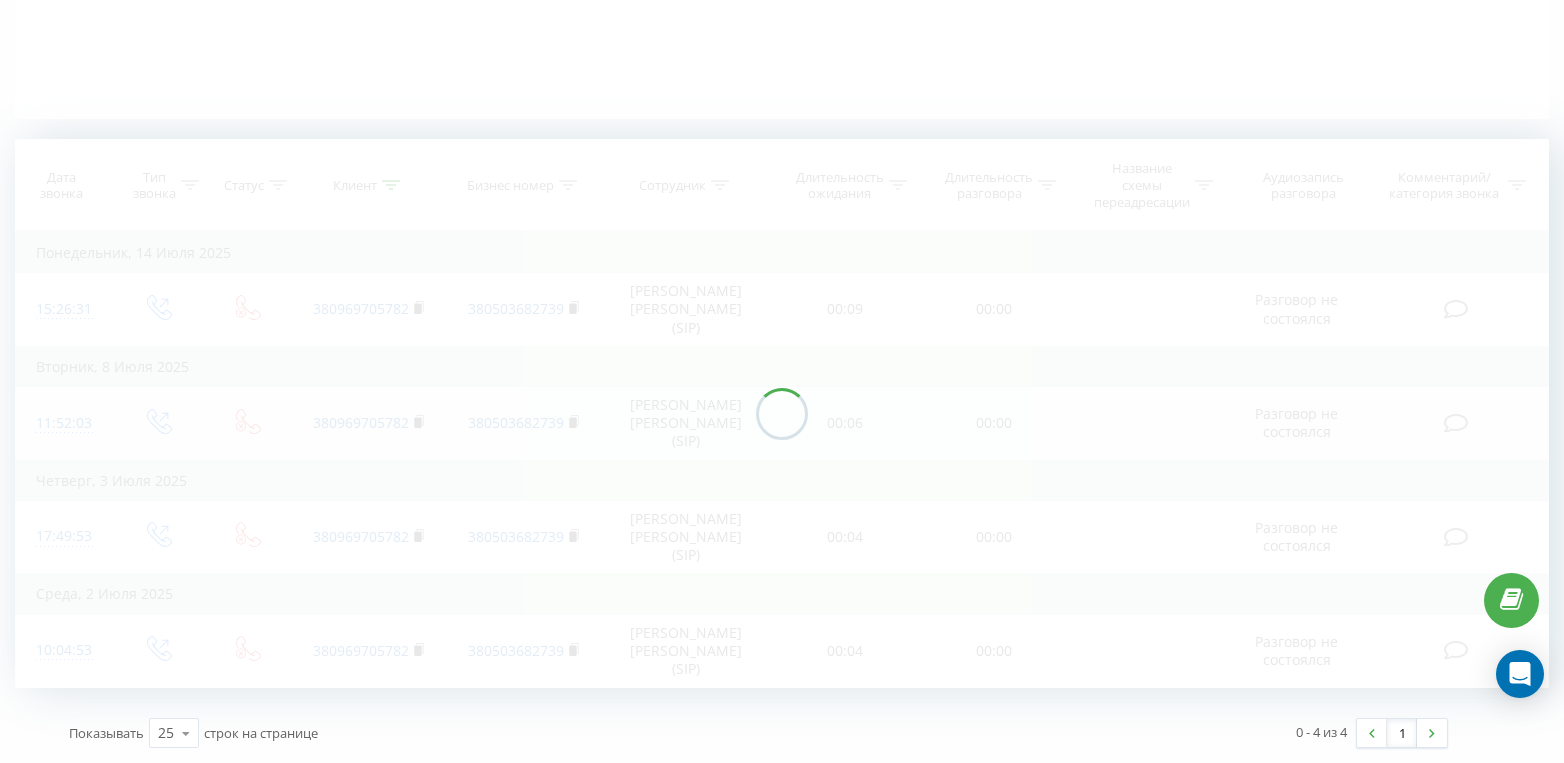 scroll, scrollTop: 516, scrollLeft: 0, axis: vertical 